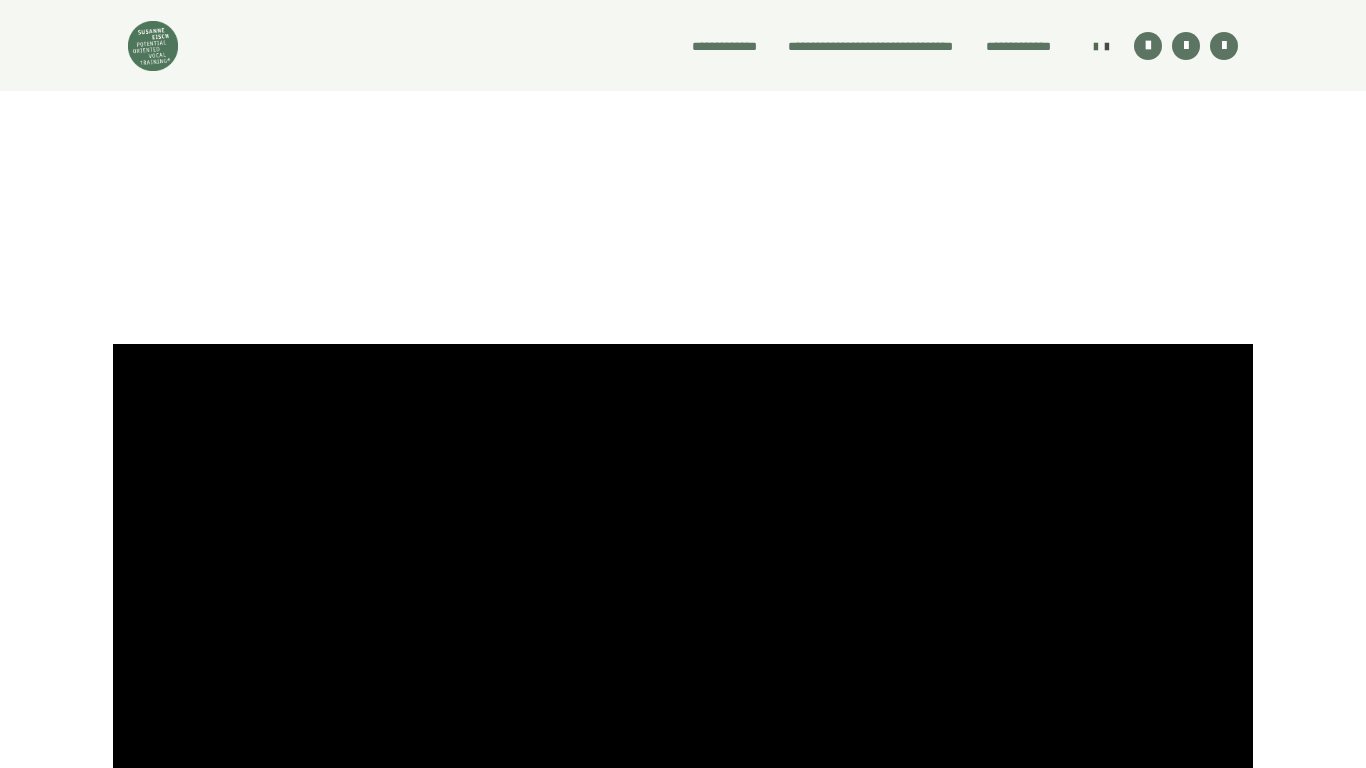 scroll, scrollTop: 400, scrollLeft: 0, axis: vertical 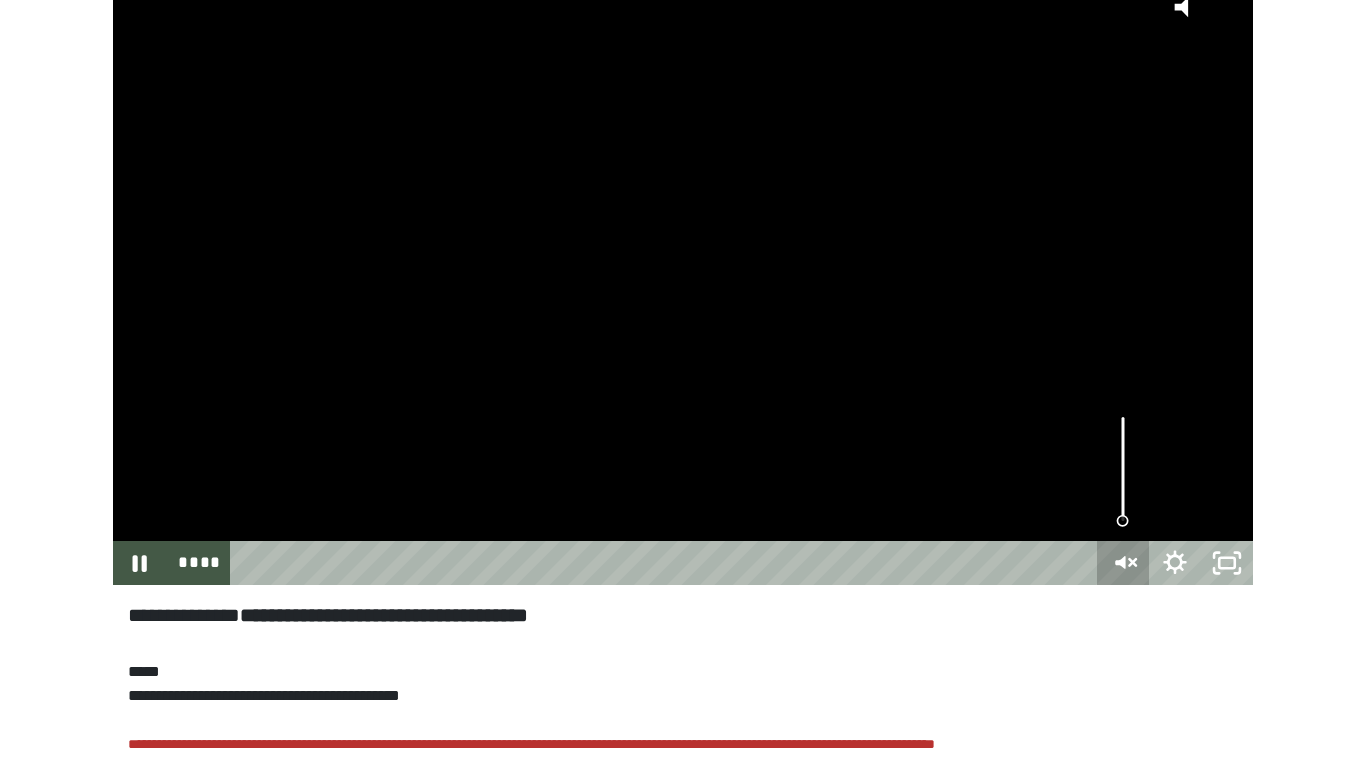 click 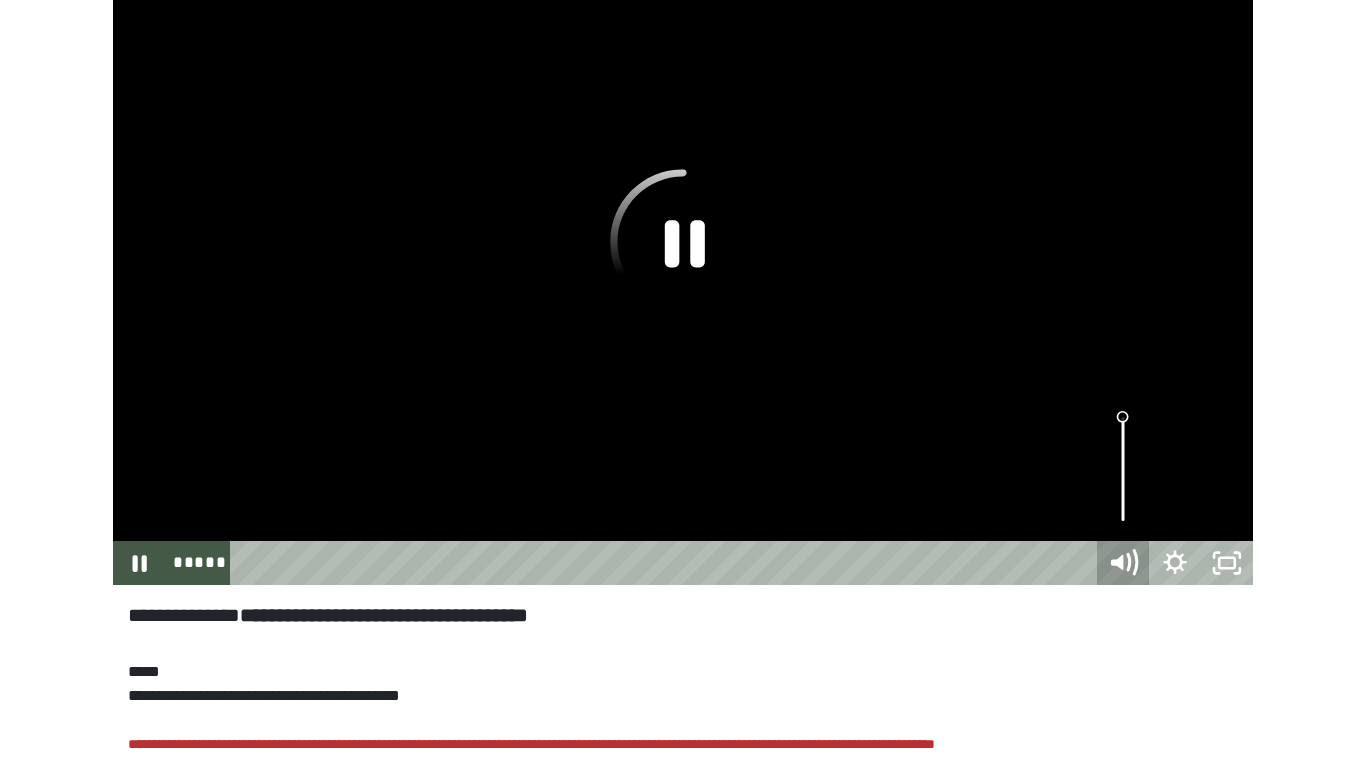 click 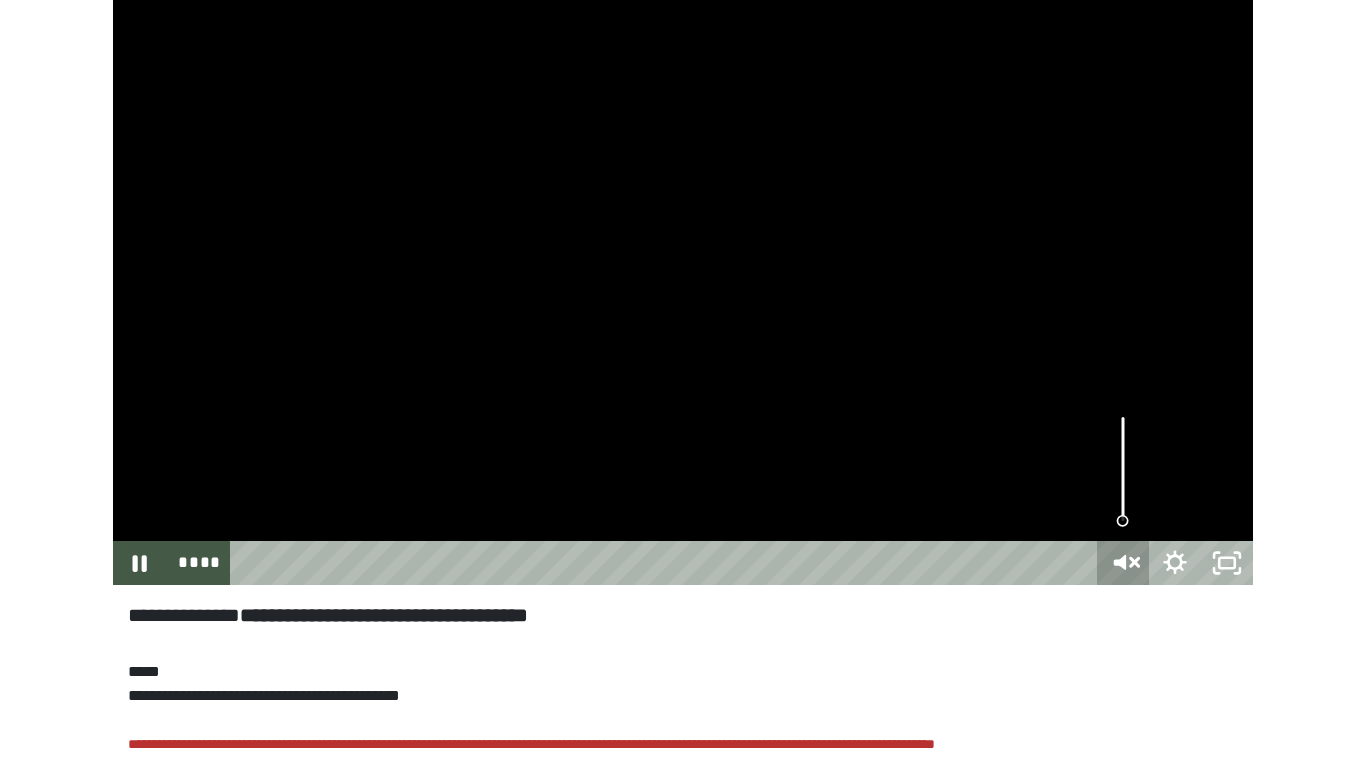 click 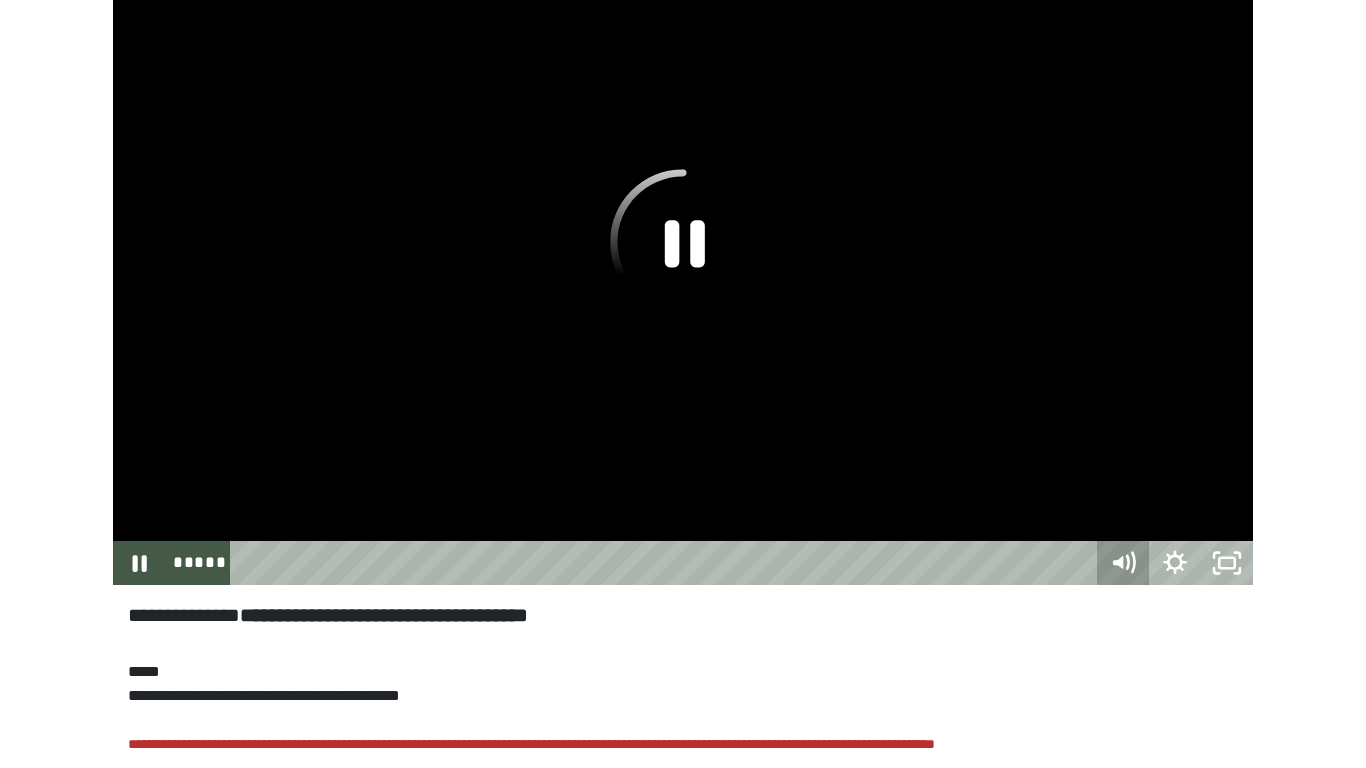 click 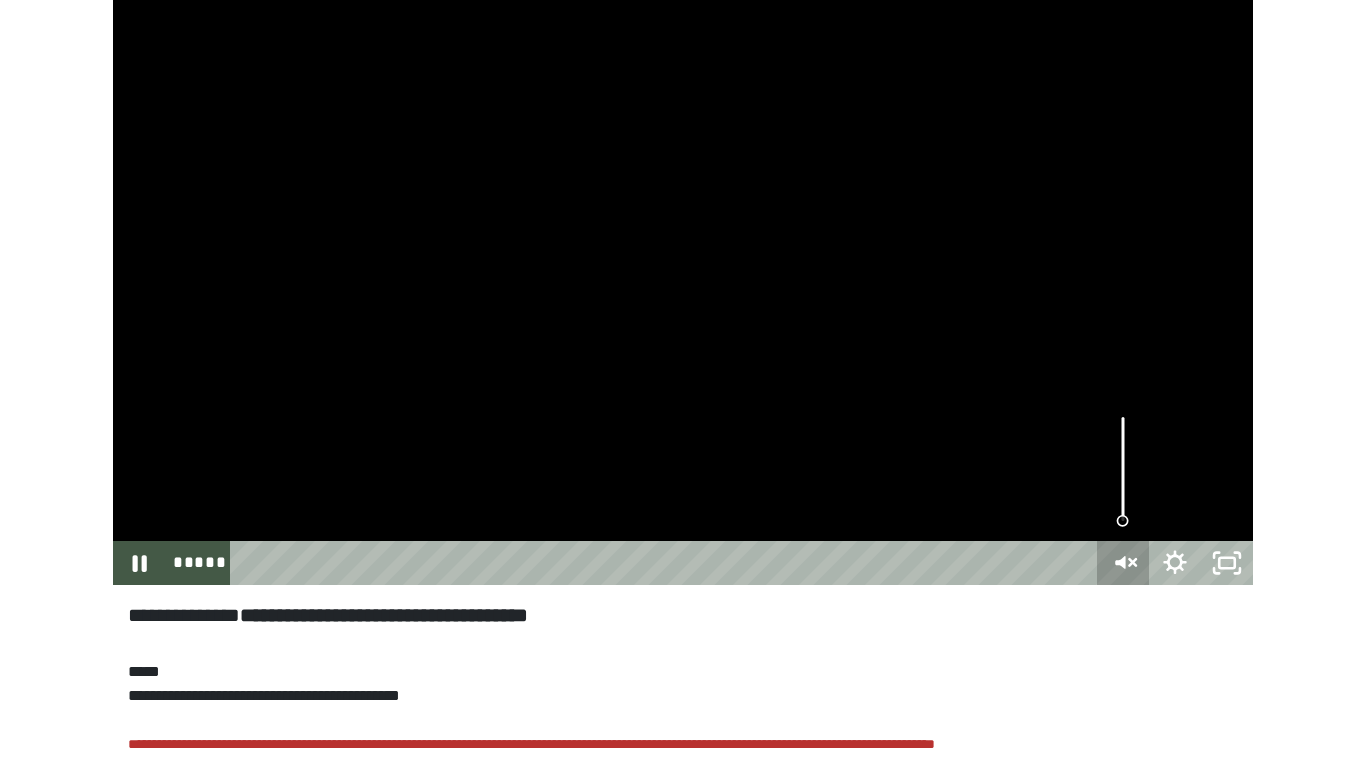 click 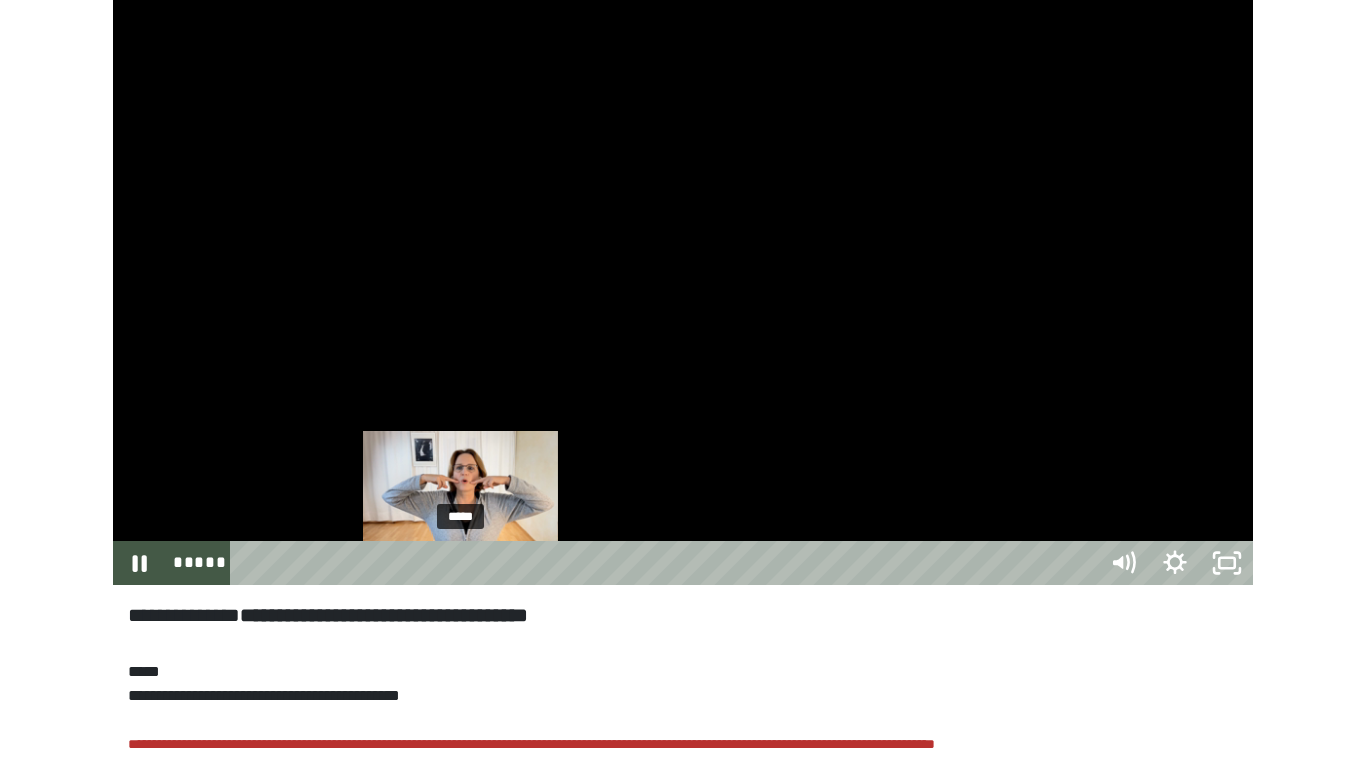 click on "*****" at bounding box center [666, 563] 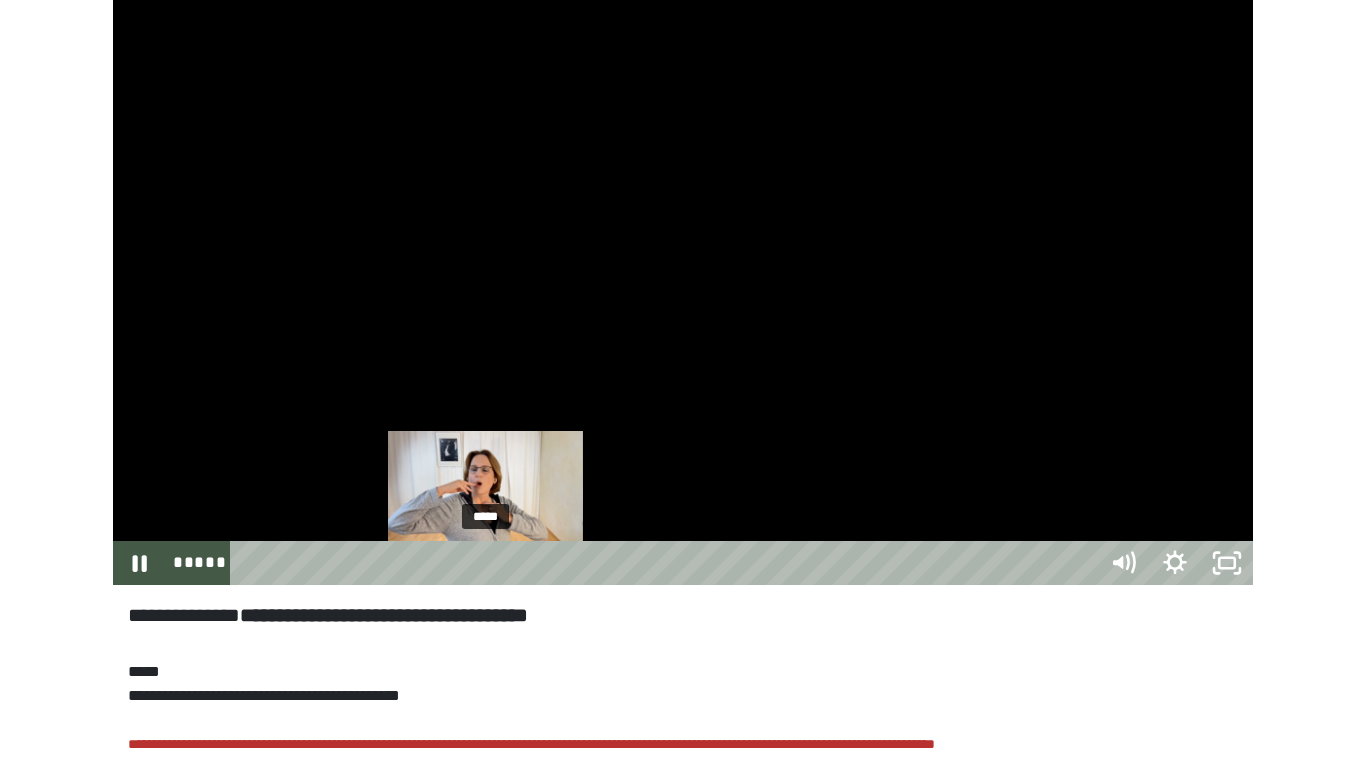 click on "*****" at bounding box center (666, 563) 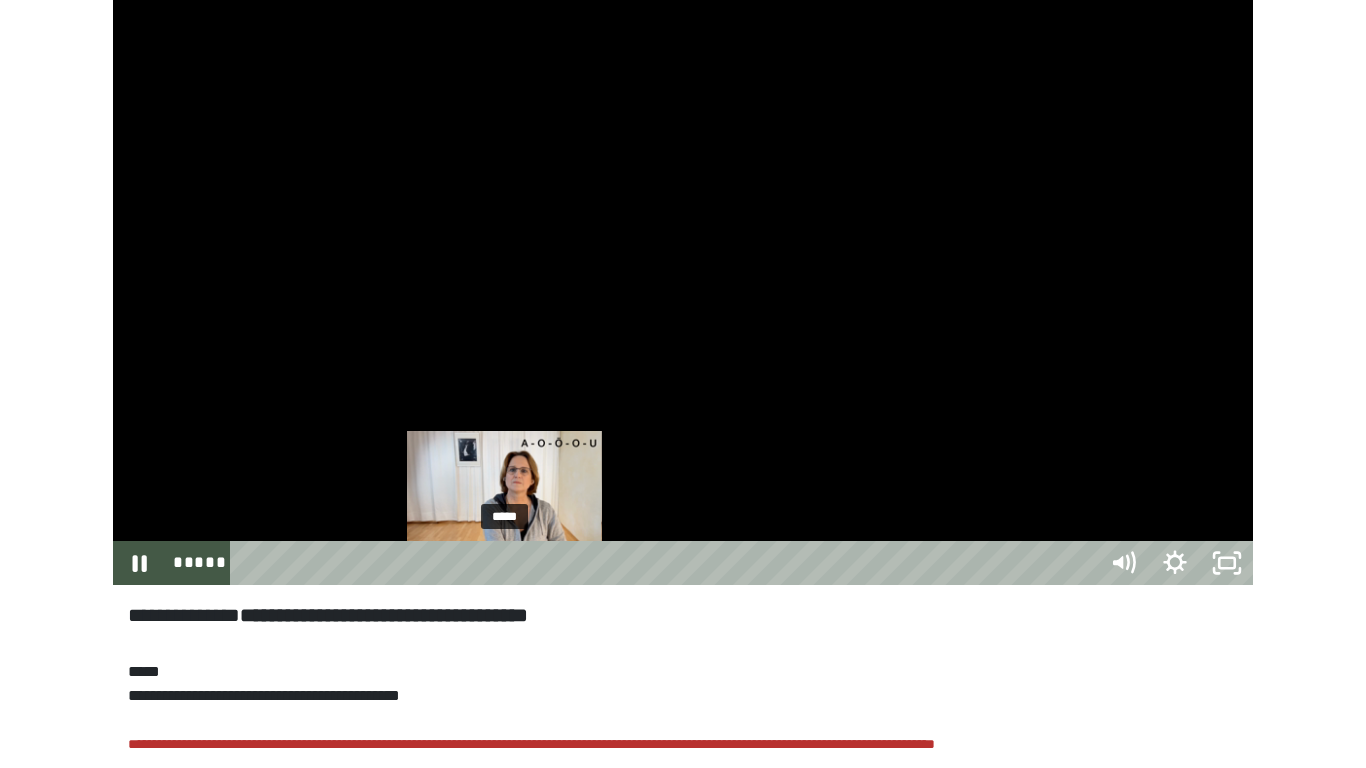 click on "*****" at bounding box center [666, 563] 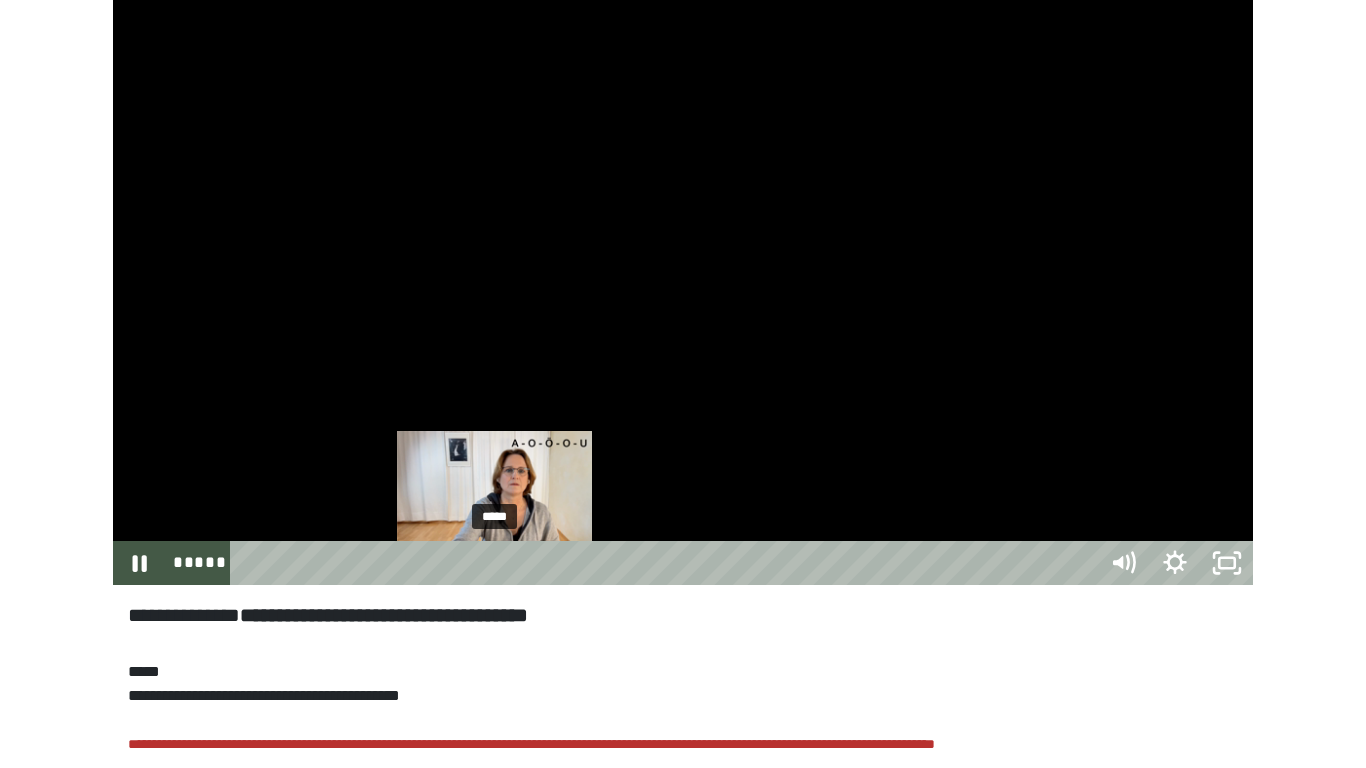 click on "*****" at bounding box center (666, 563) 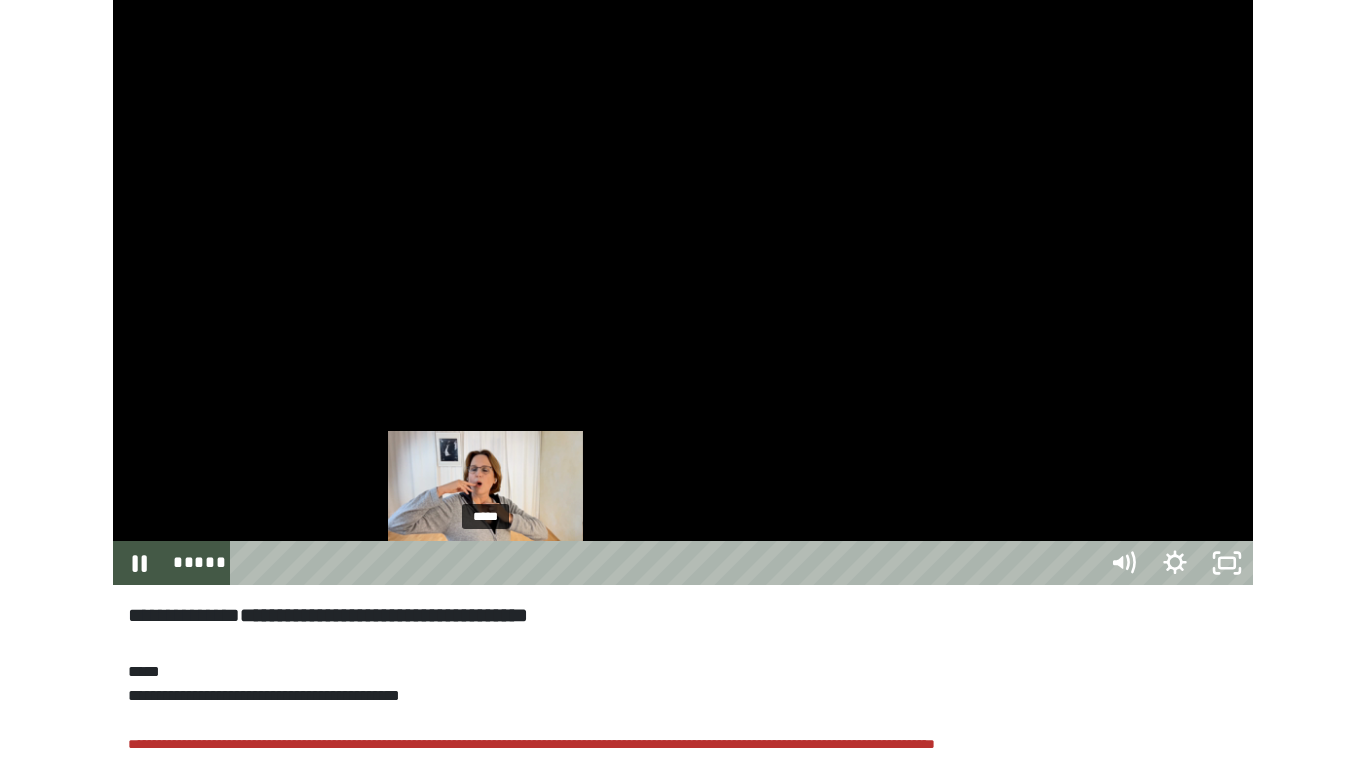 click on "*****" at bounding box center (666, 563) 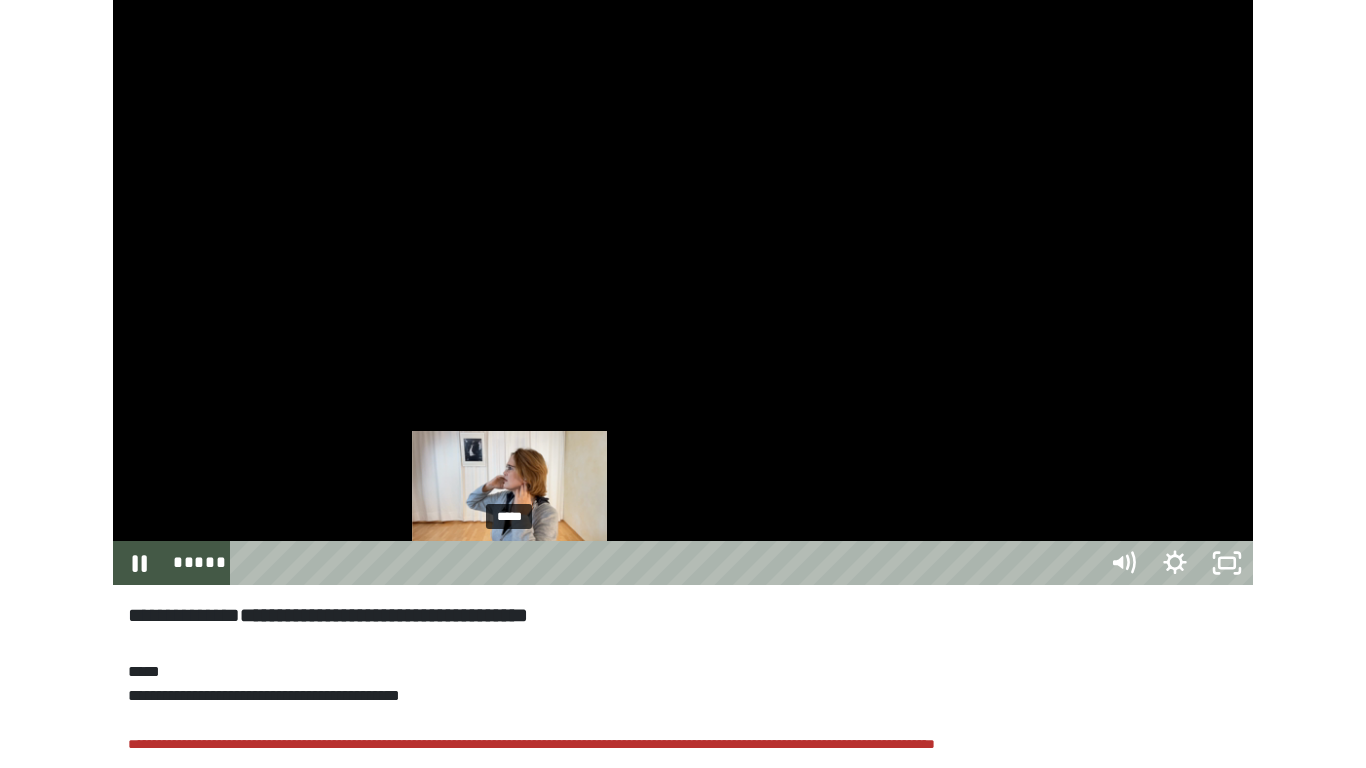 click on "*****" at bounding box center [666, 563] 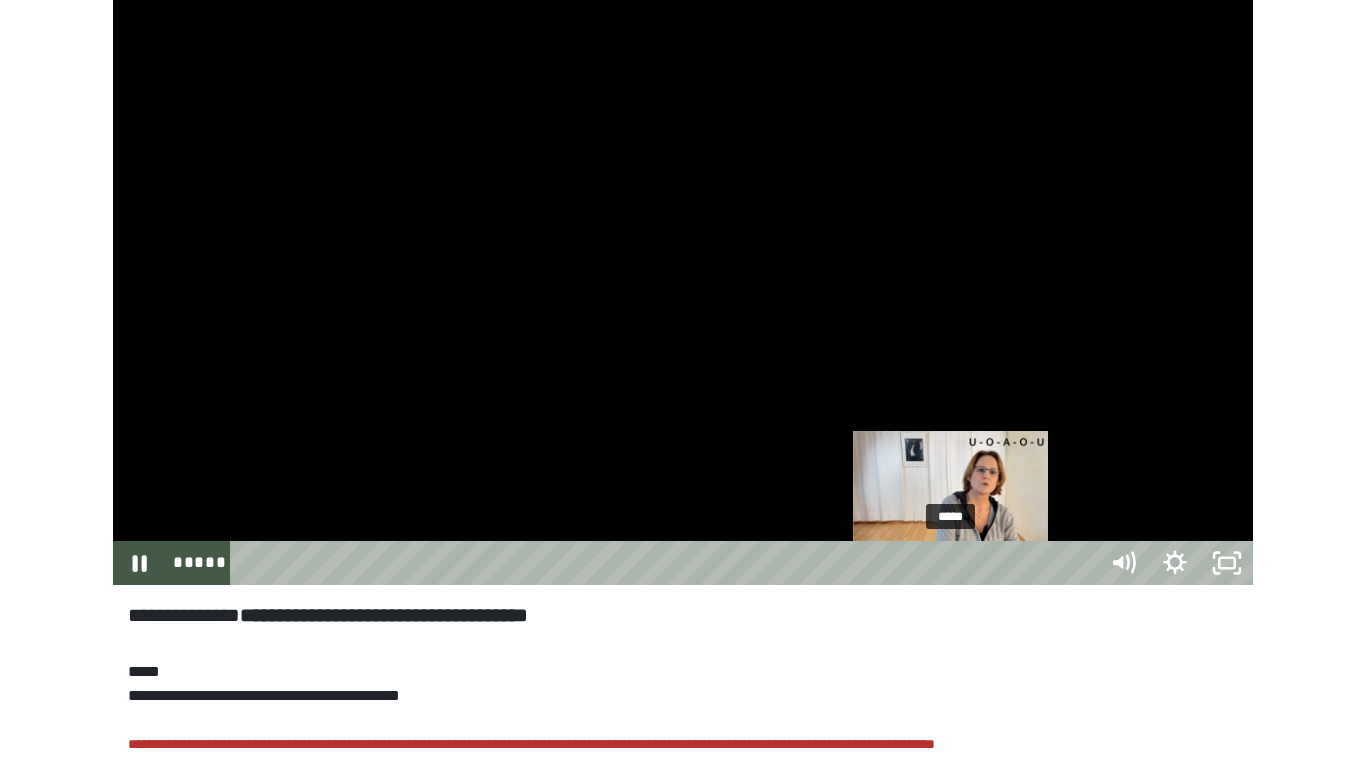 click on "*****" at bounding box center (666, 563) 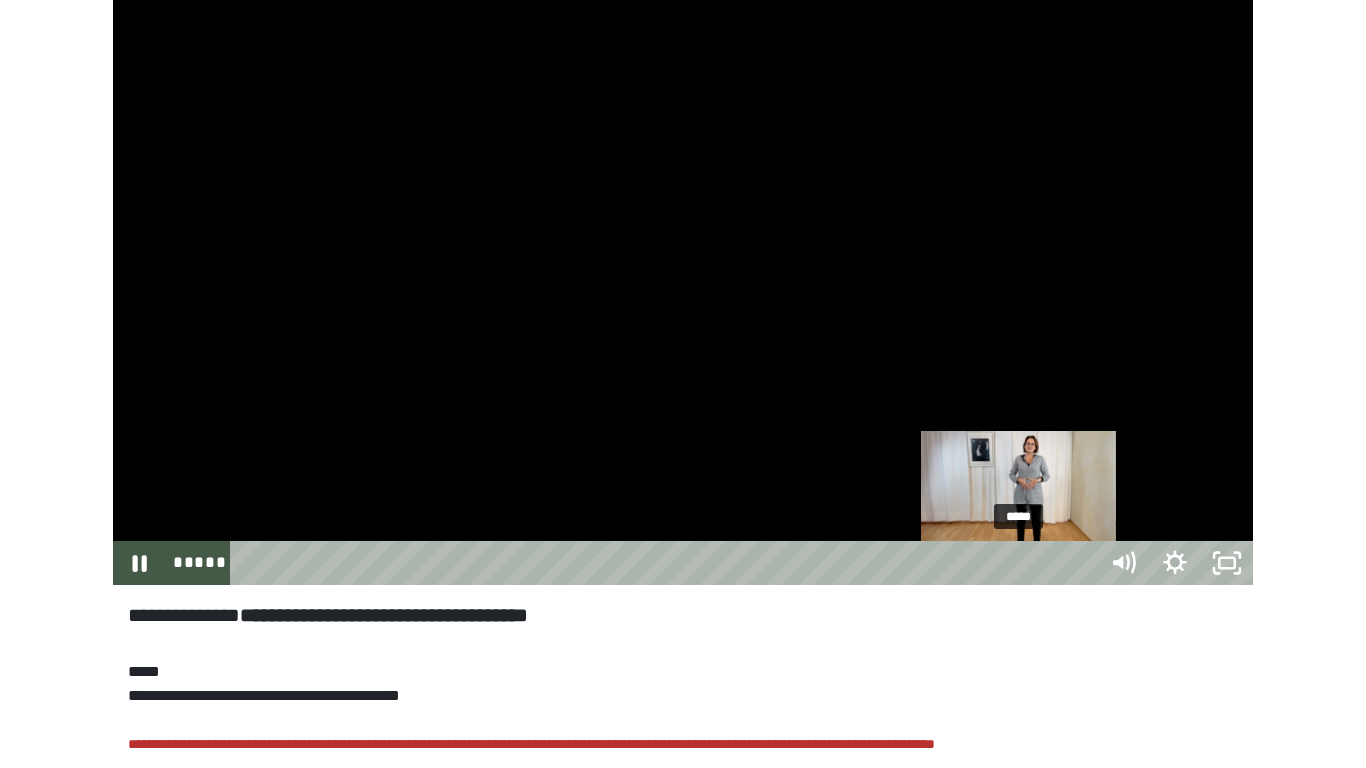 click at bounding box center (1018, 562) 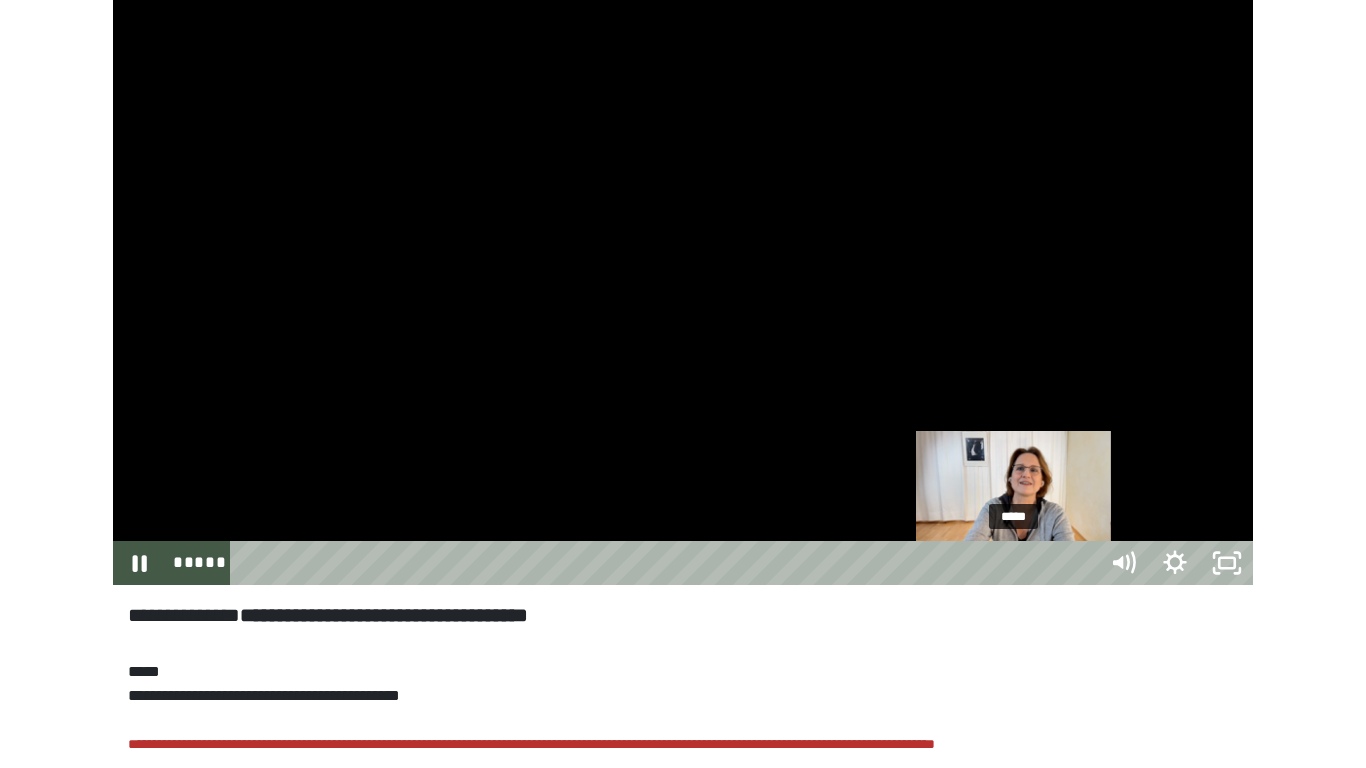 click at bounding box center [1013, 562] 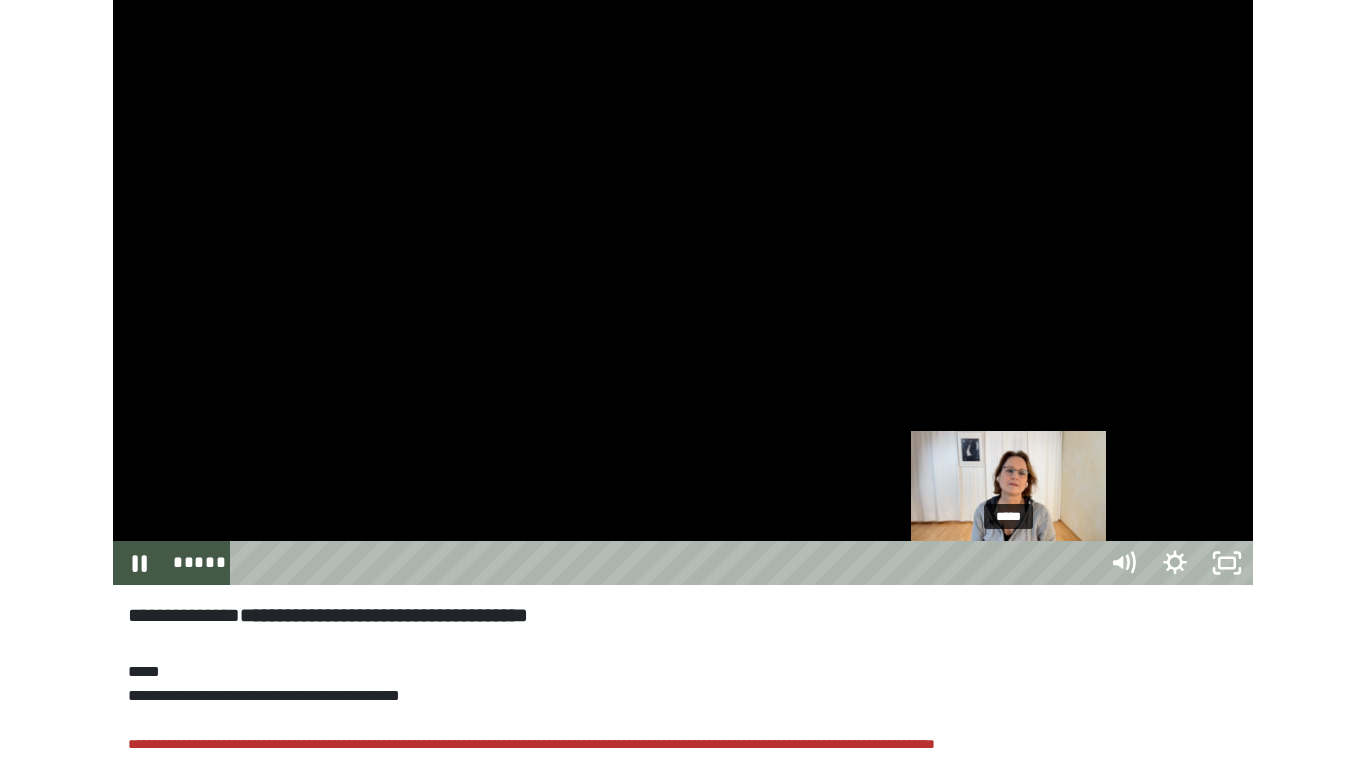 click at bounding box center [1008, 562] 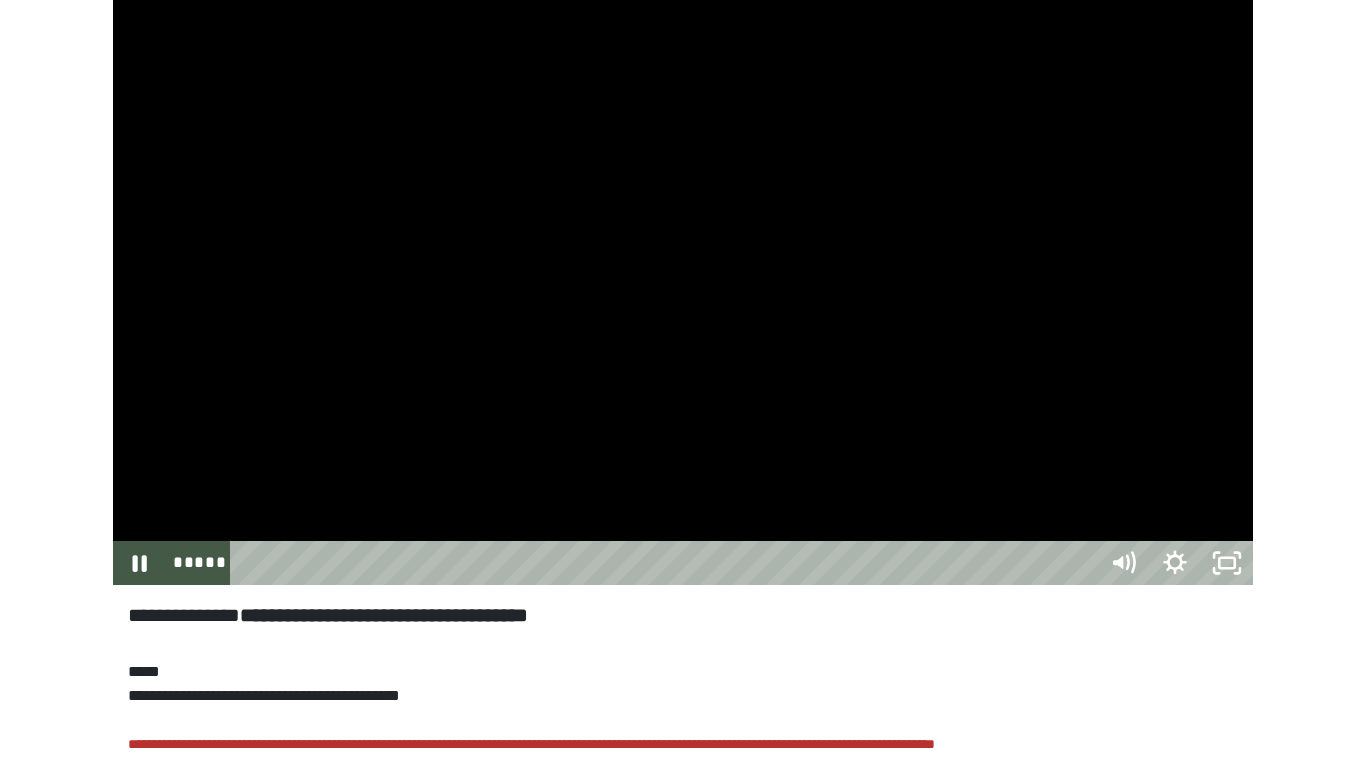 click at bounding box center [683, 264] 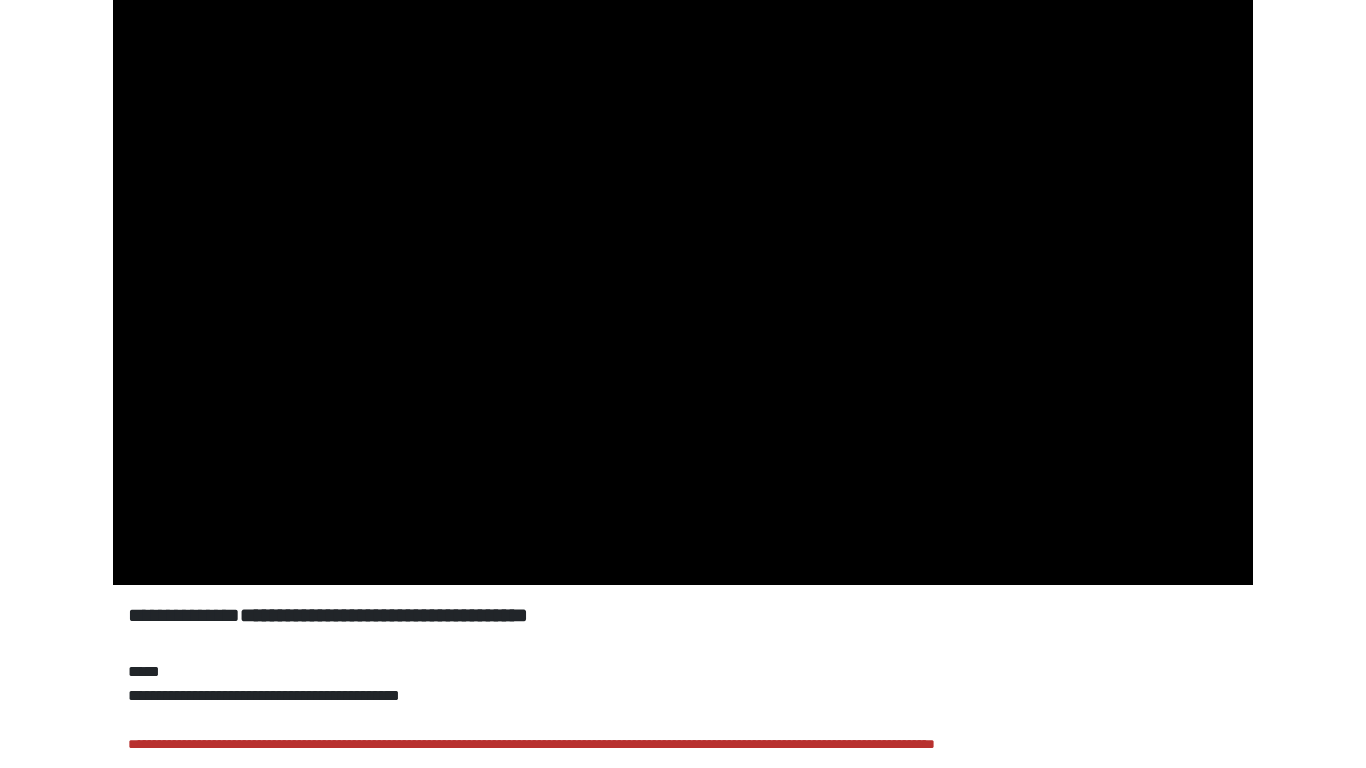 click at bounding box center [683, 264] 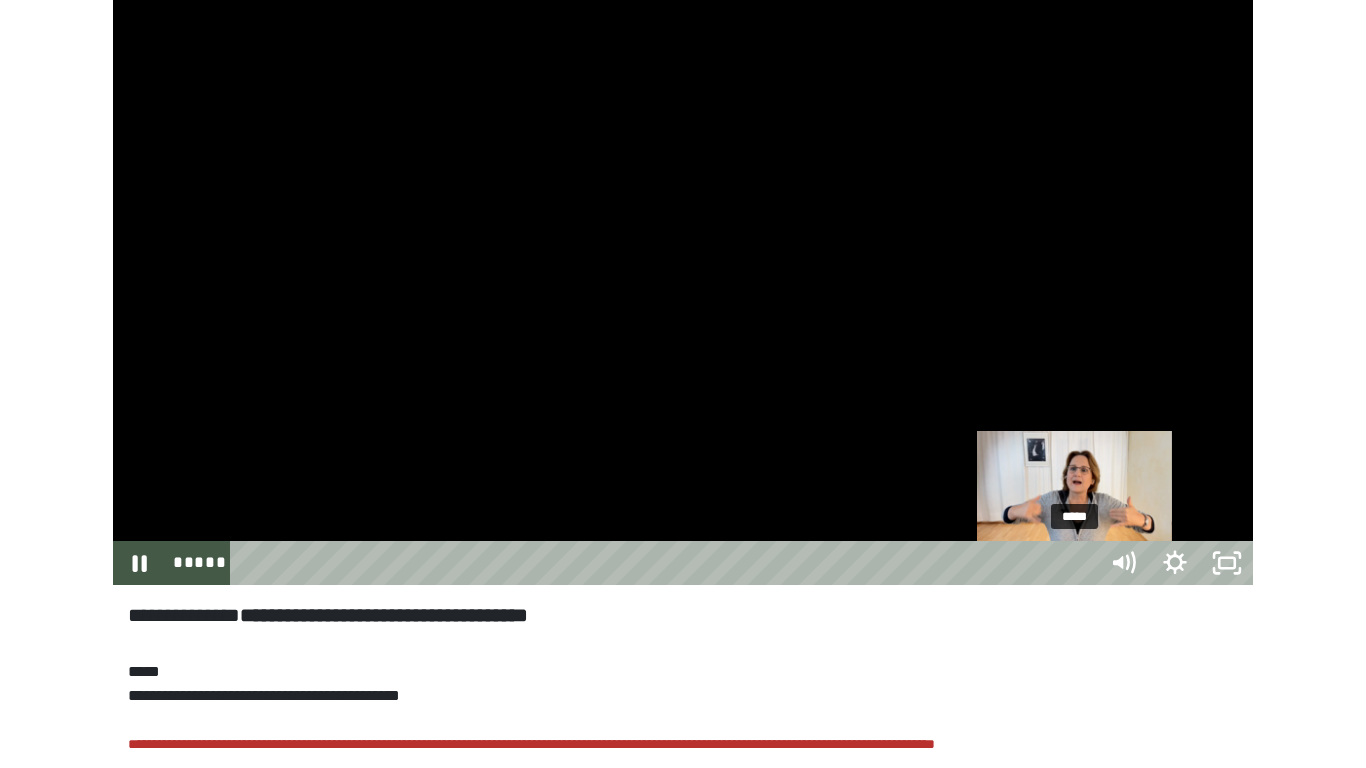 click on "*****" at bounding box center (666, 563) 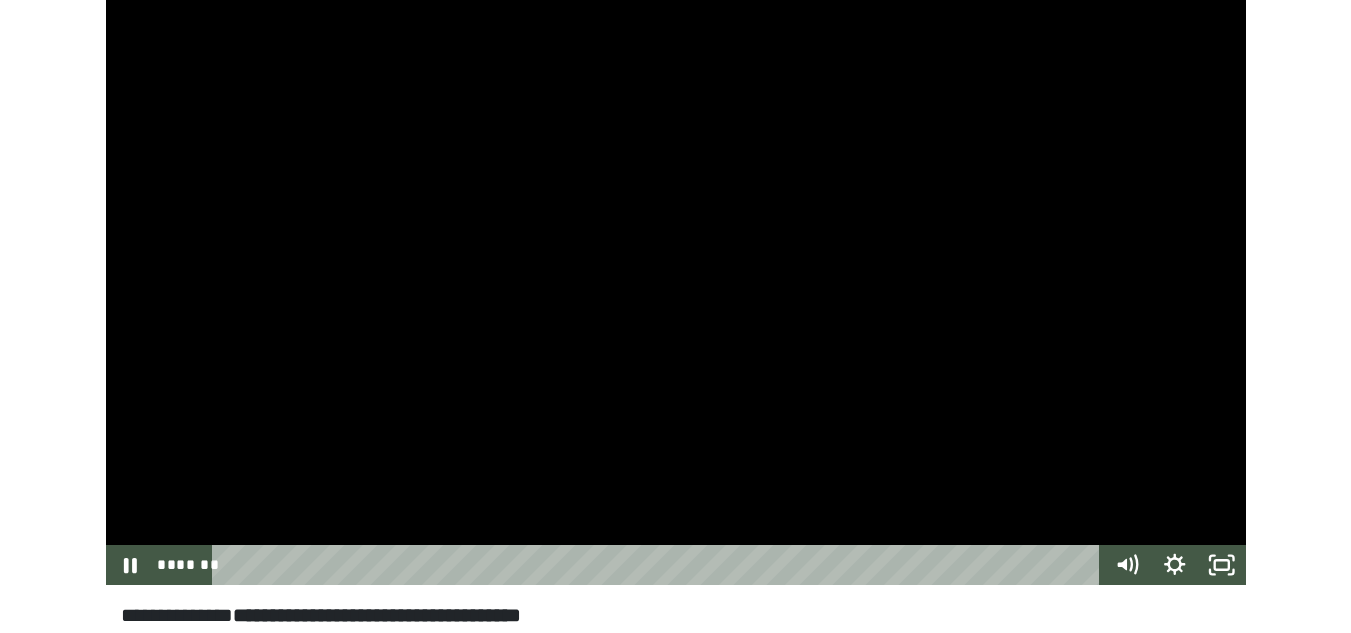 click at bounding box center (676, 264) 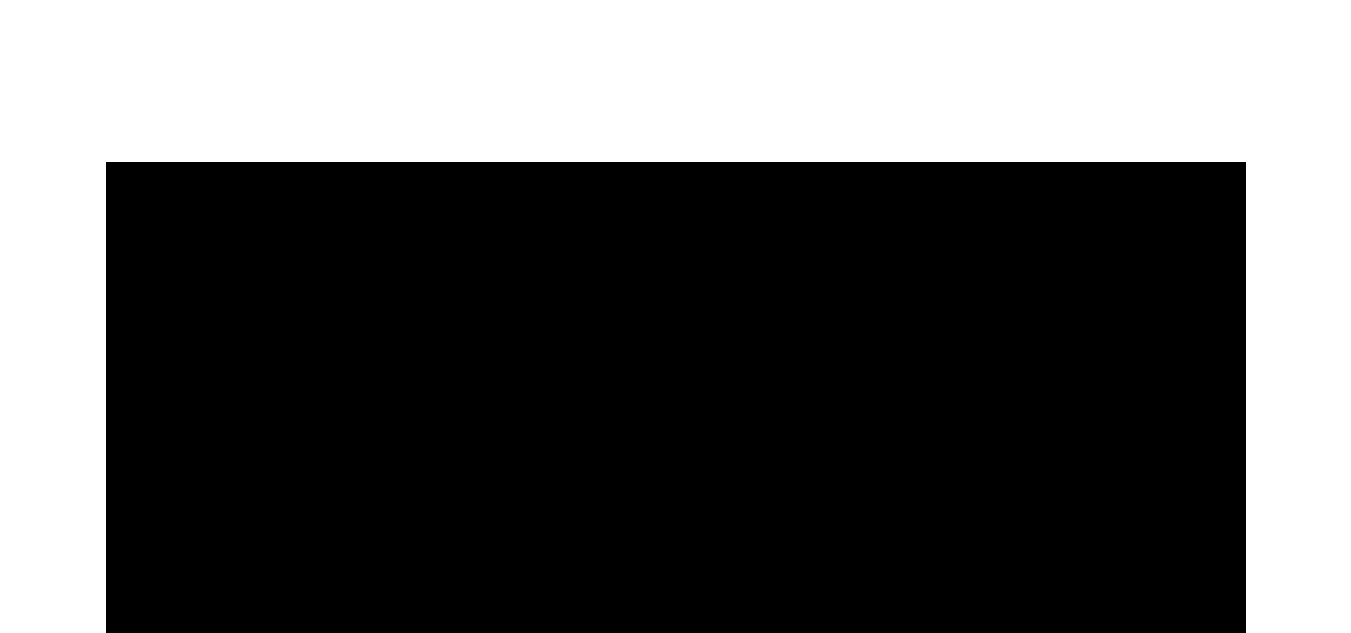 scroll, scrollTop: 0, scrollLeft: 0, axis: both 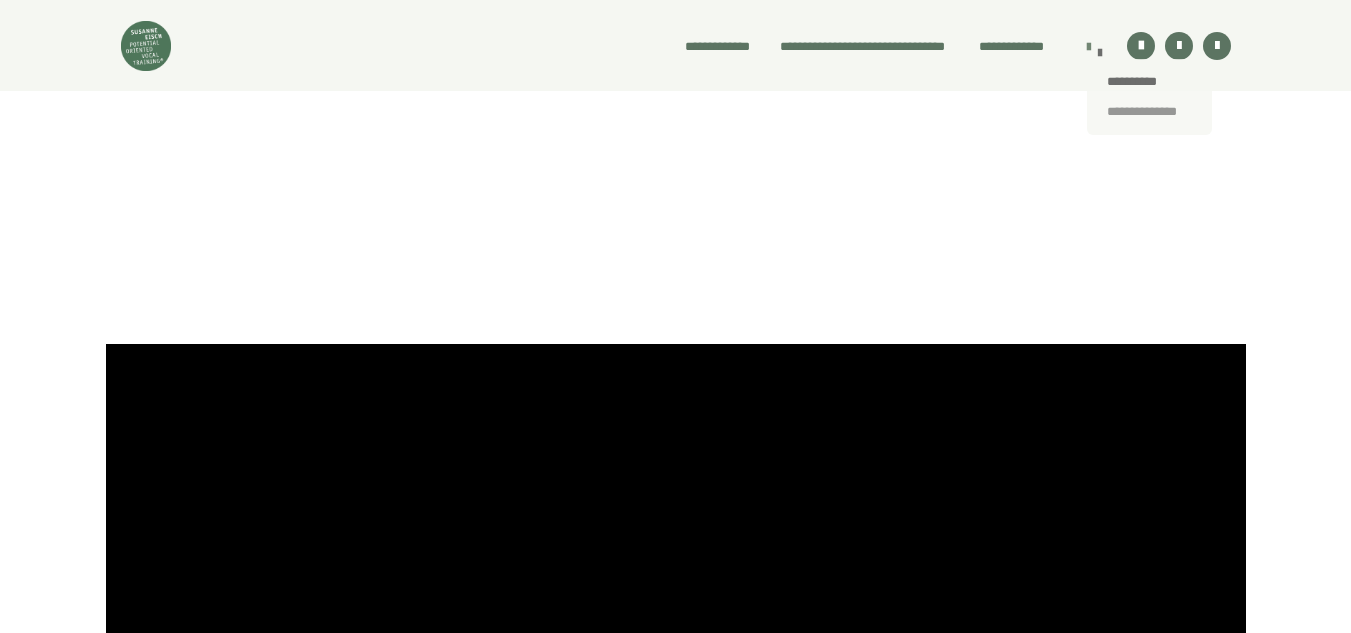 click on "**********" at bounding box center (1149, 112) 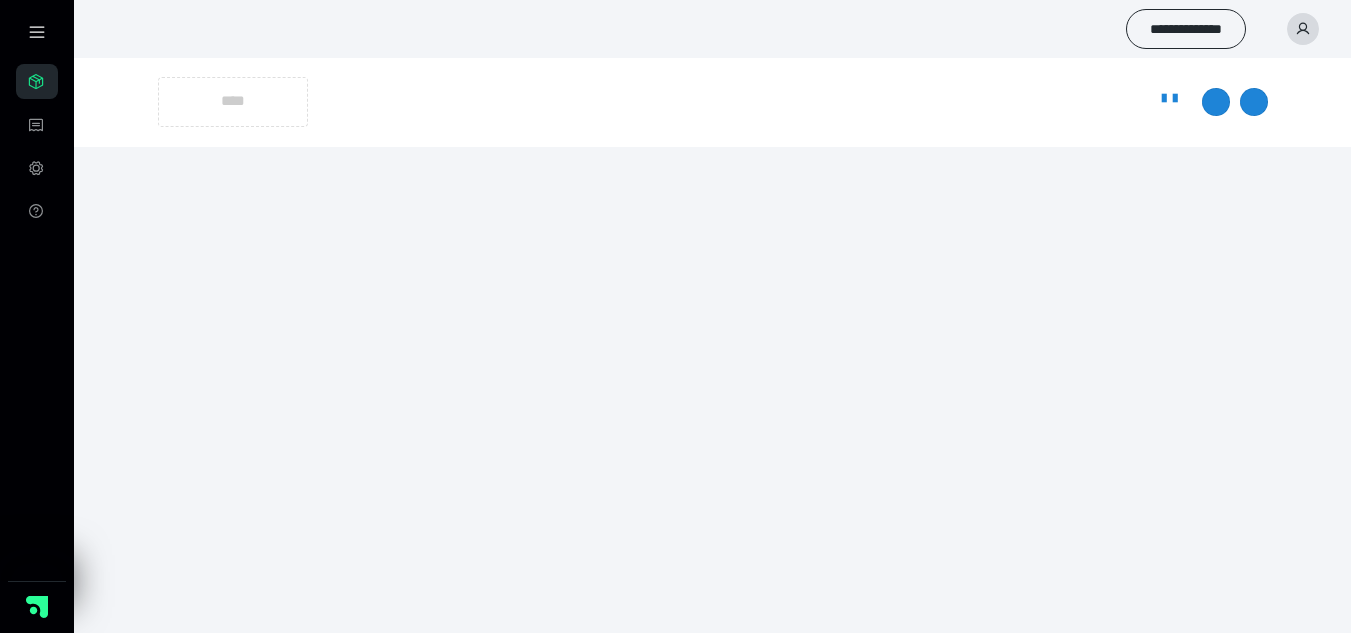 scroll, scrollTop: 0, scrollLeft: 0, axis: both 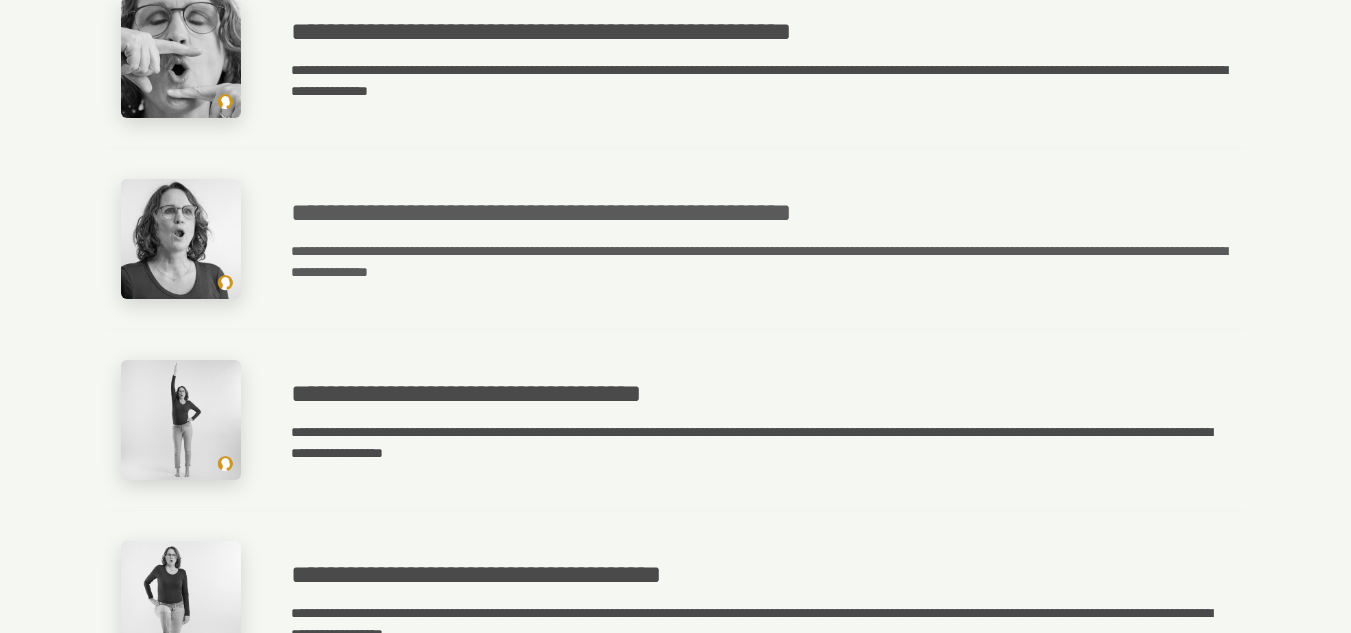 click on "**********" at bounding box center (761, 213) 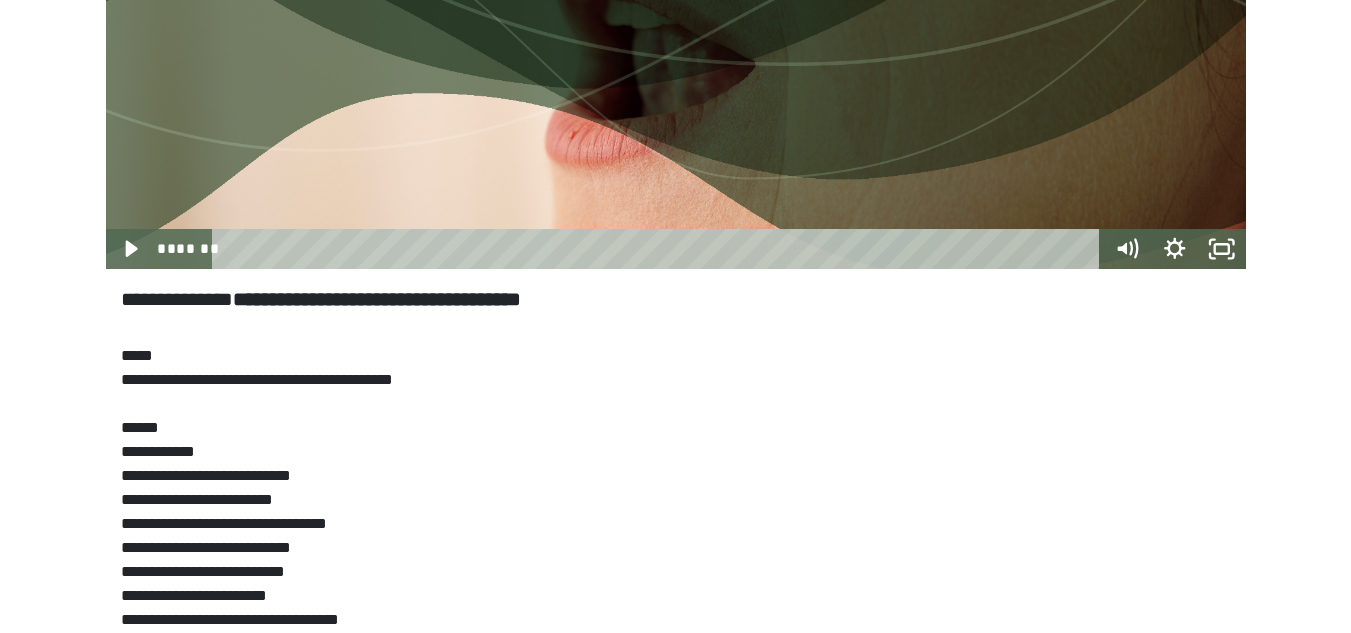 scroll, scrollTop: 591, scrollLeft: 0, axis: vertical 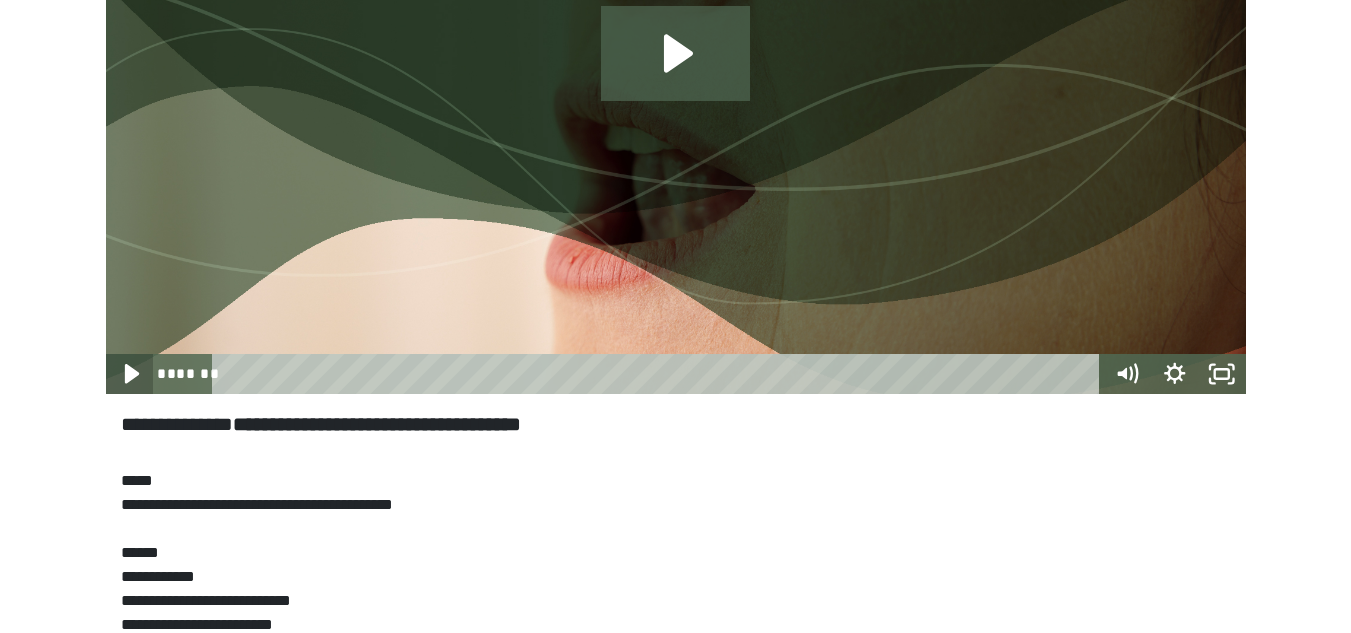 click 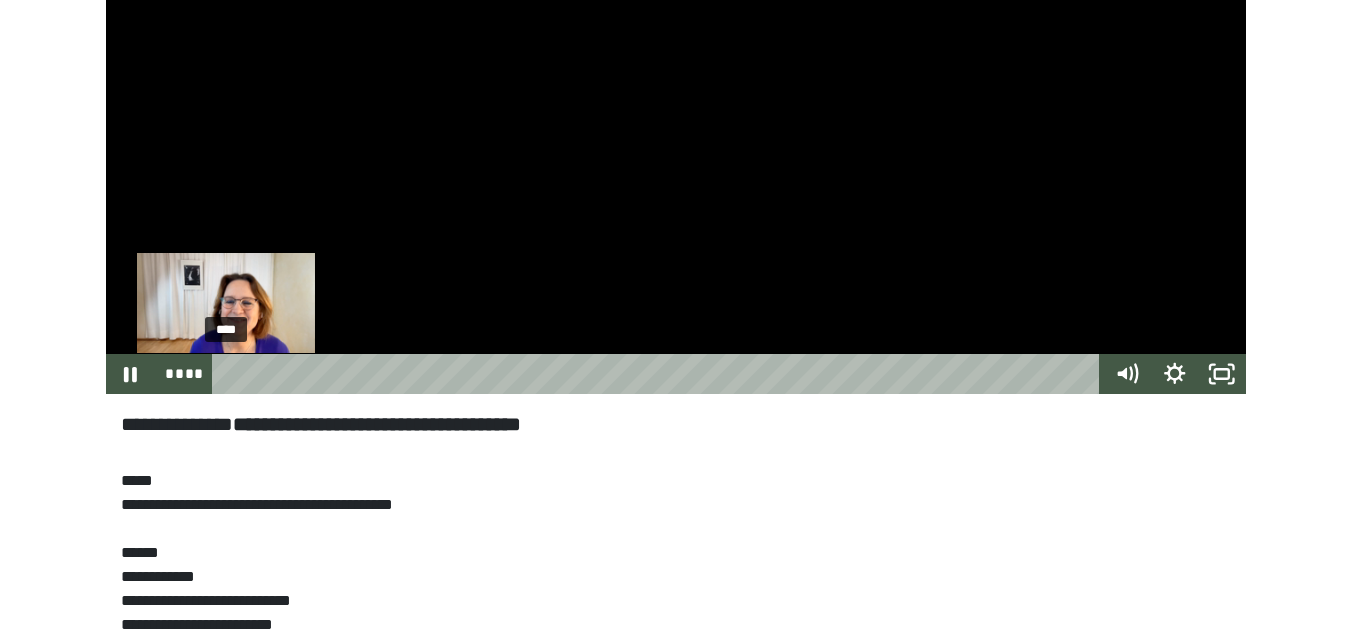 click on "****" at bounding box center (660, 374) 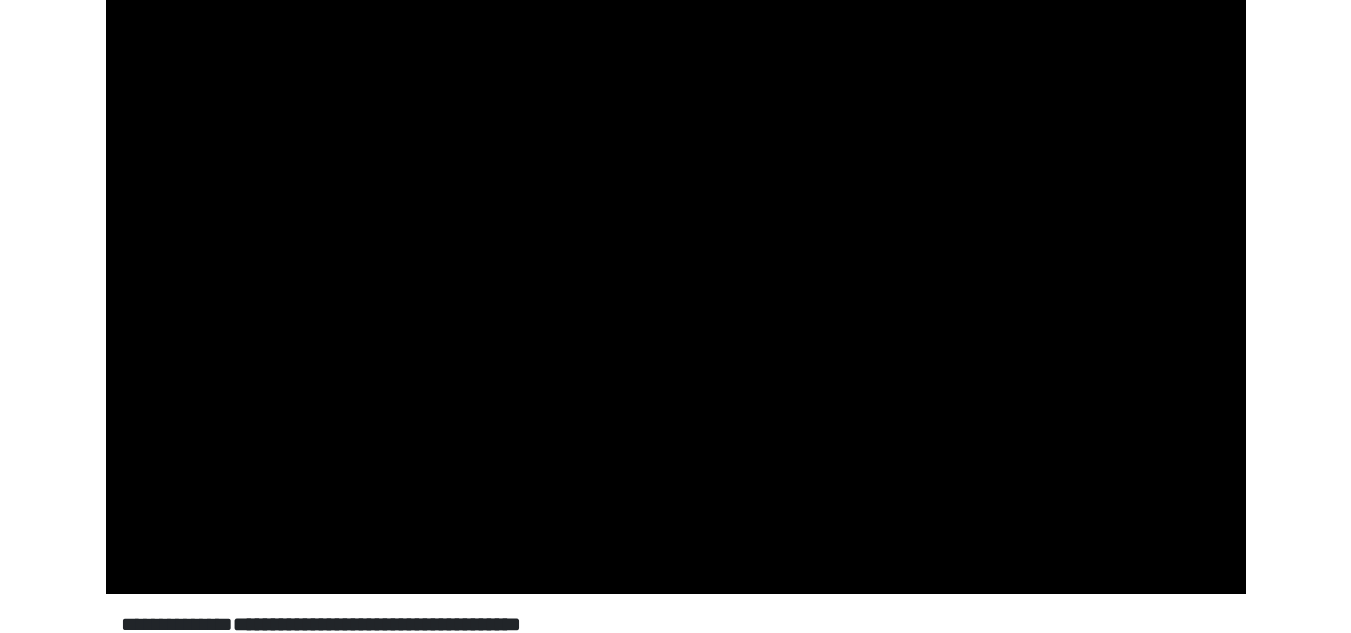 scroll, scrollTop: 691, scrollLeft: 0, axis: vertical 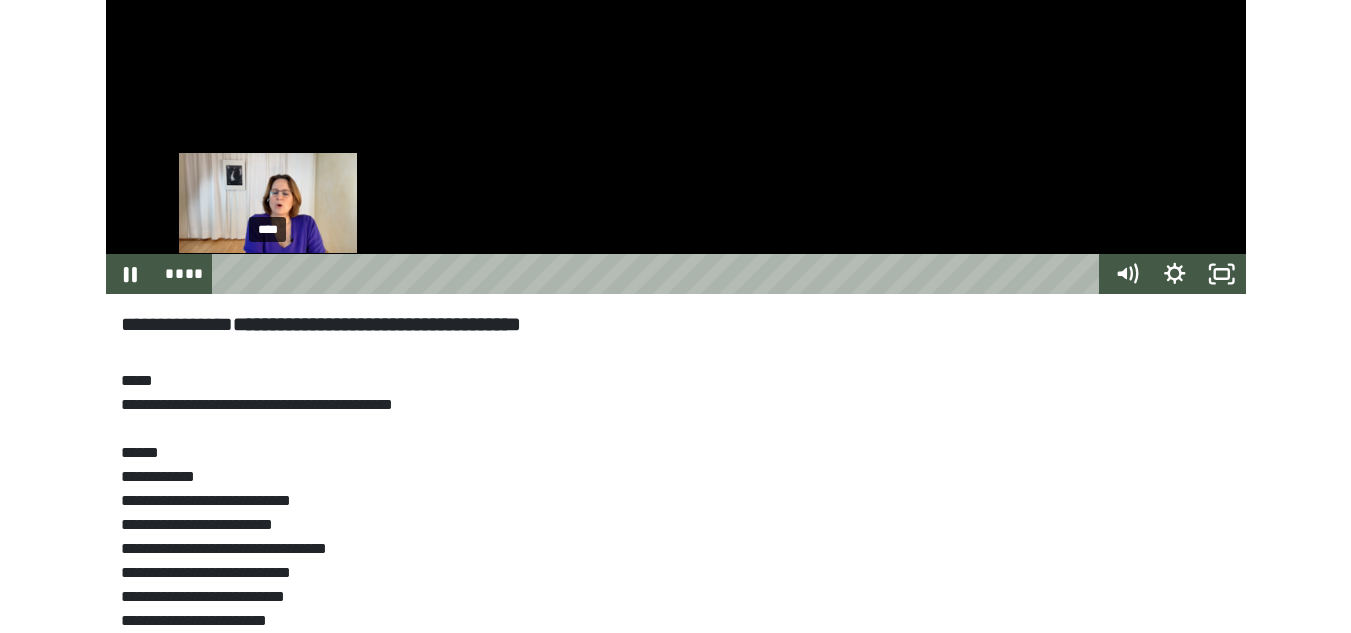 click on "****" at bounding box center (660, 274) 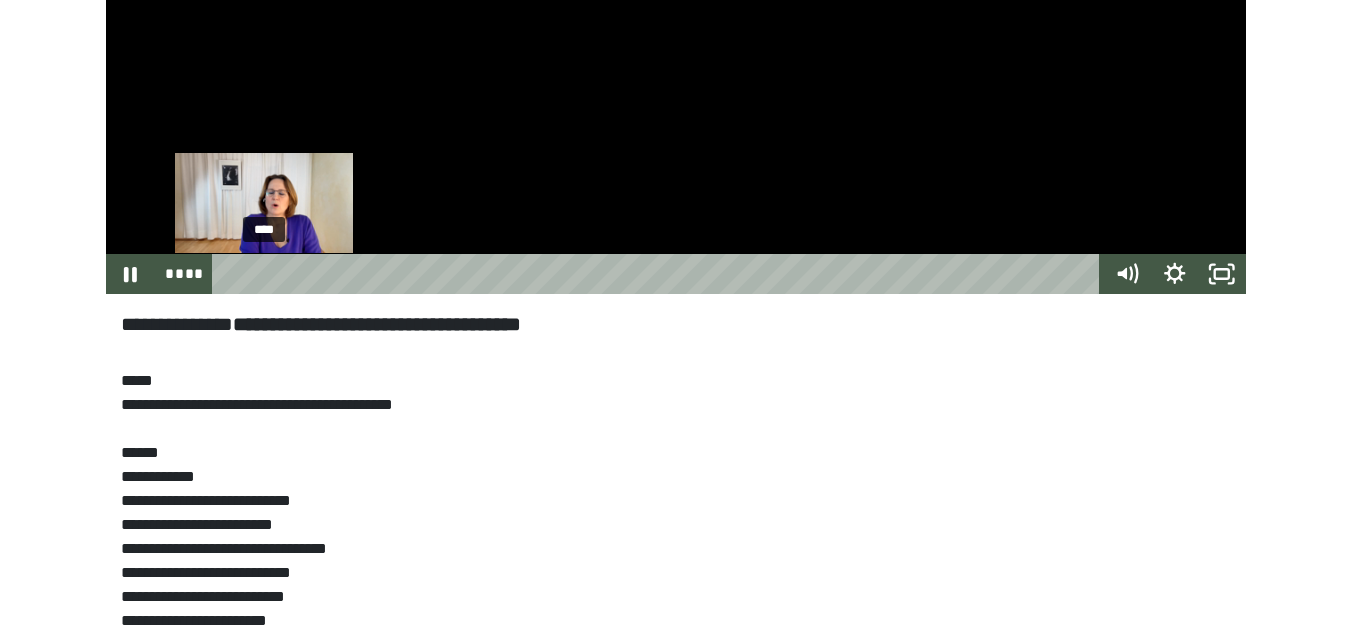 click at bounding box center (268, 273) 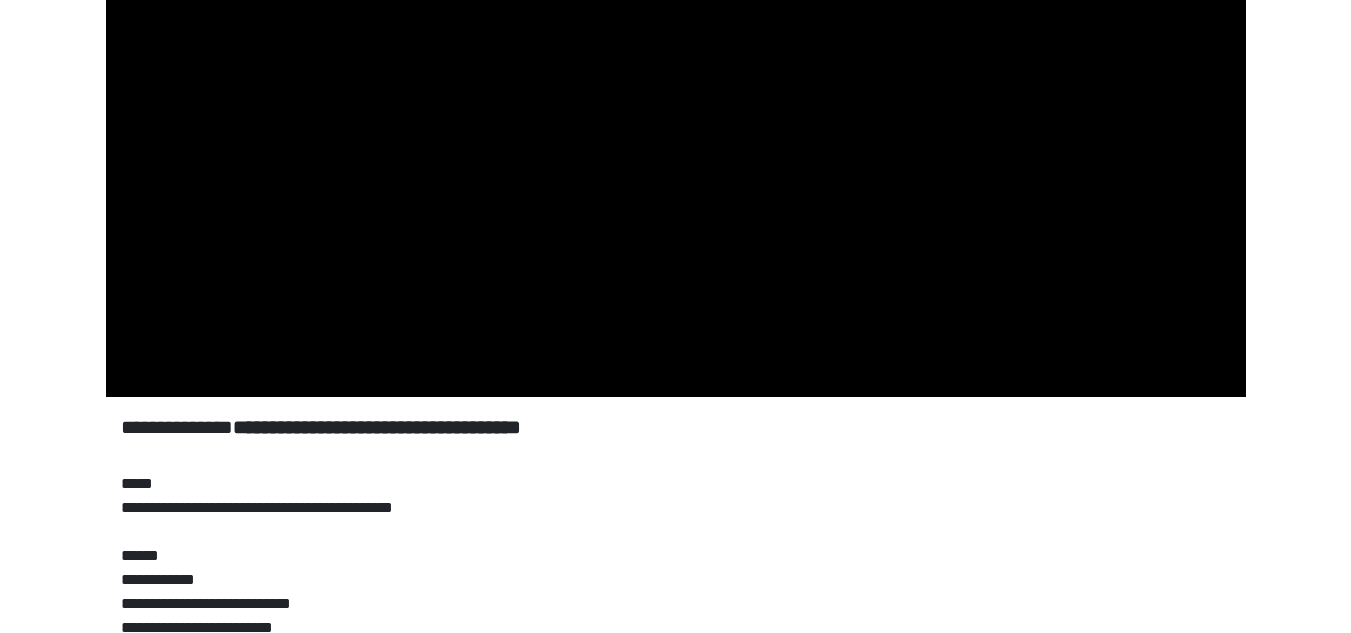 scroll, scrollTop: 391, scrollLeft: 0, axis: vertical 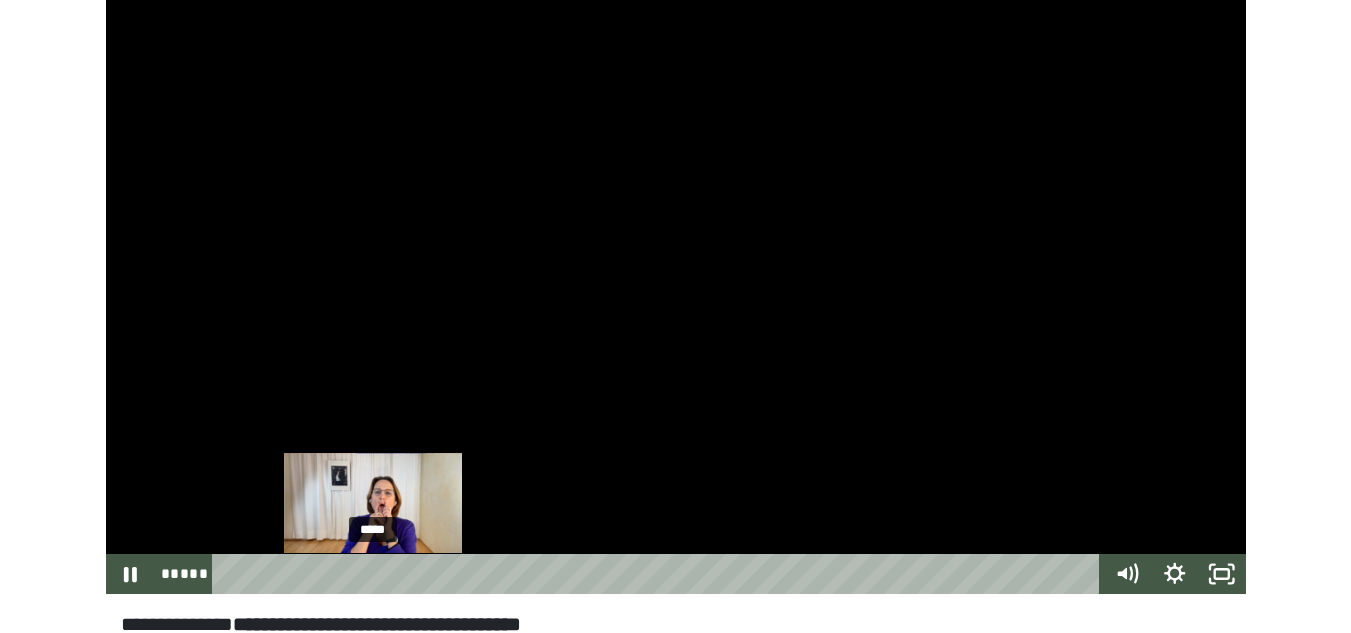 click at bounding box center [381, 573] 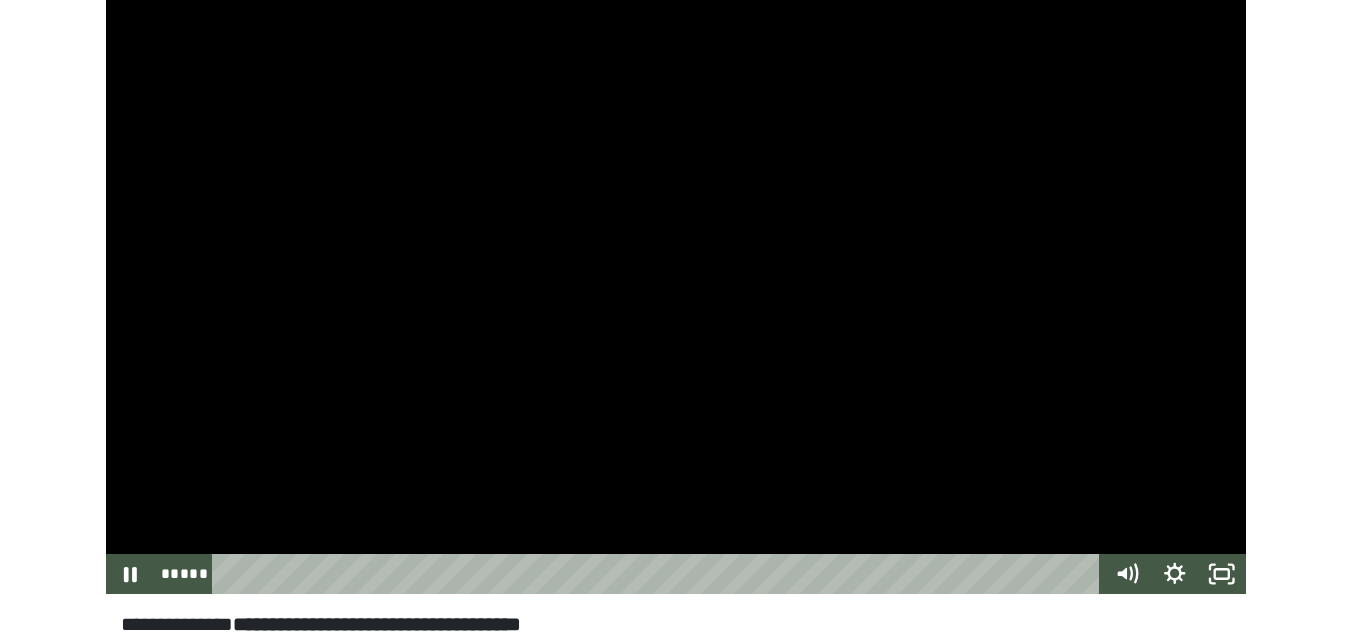 click at bounding box center (676, 273) 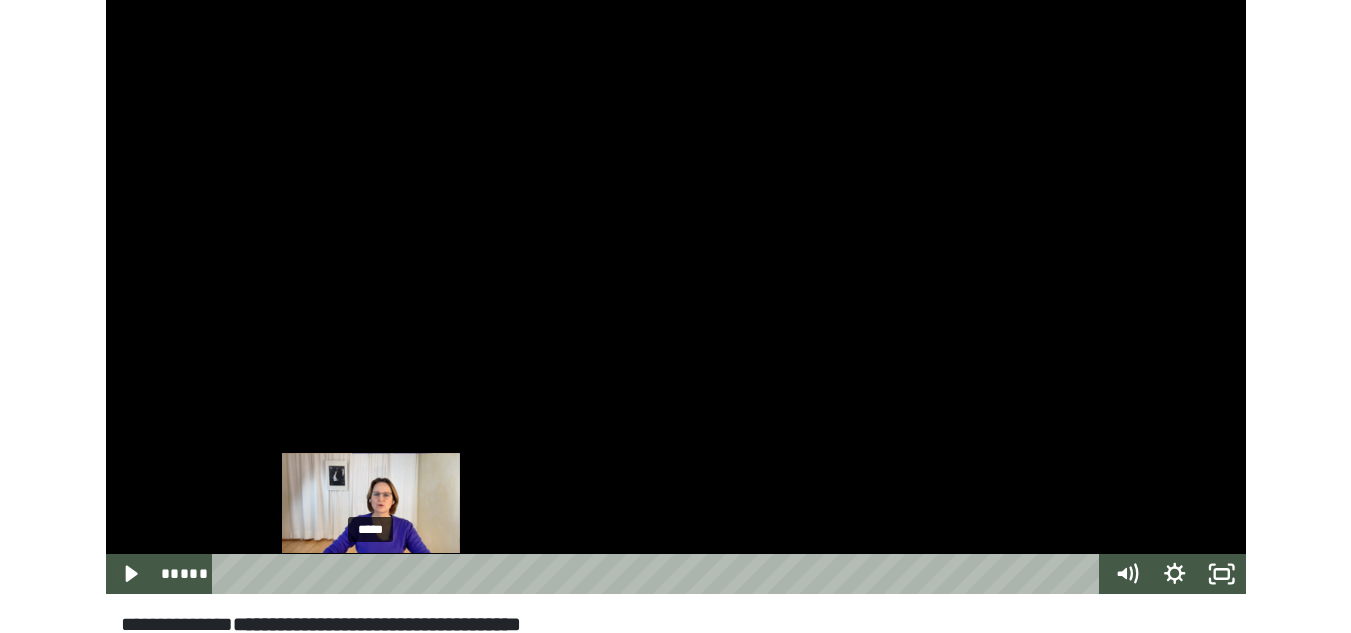 click at bounding box center [371, 573] 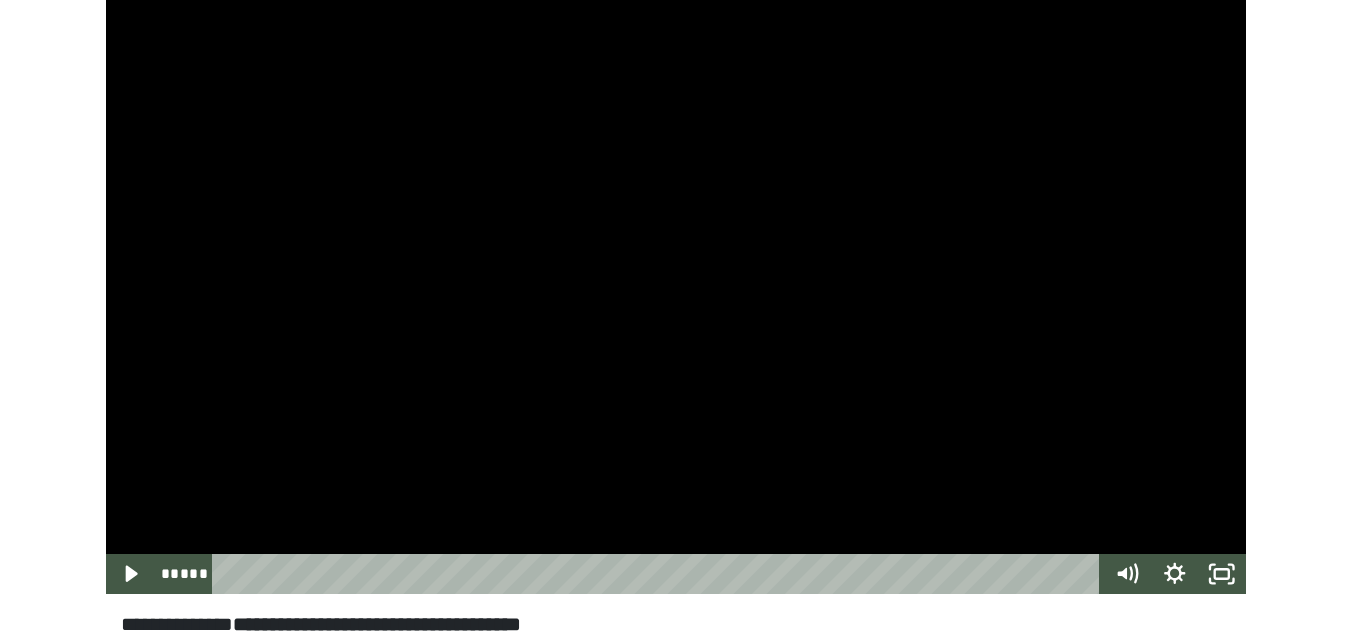 click at bounding box center [676, 273] 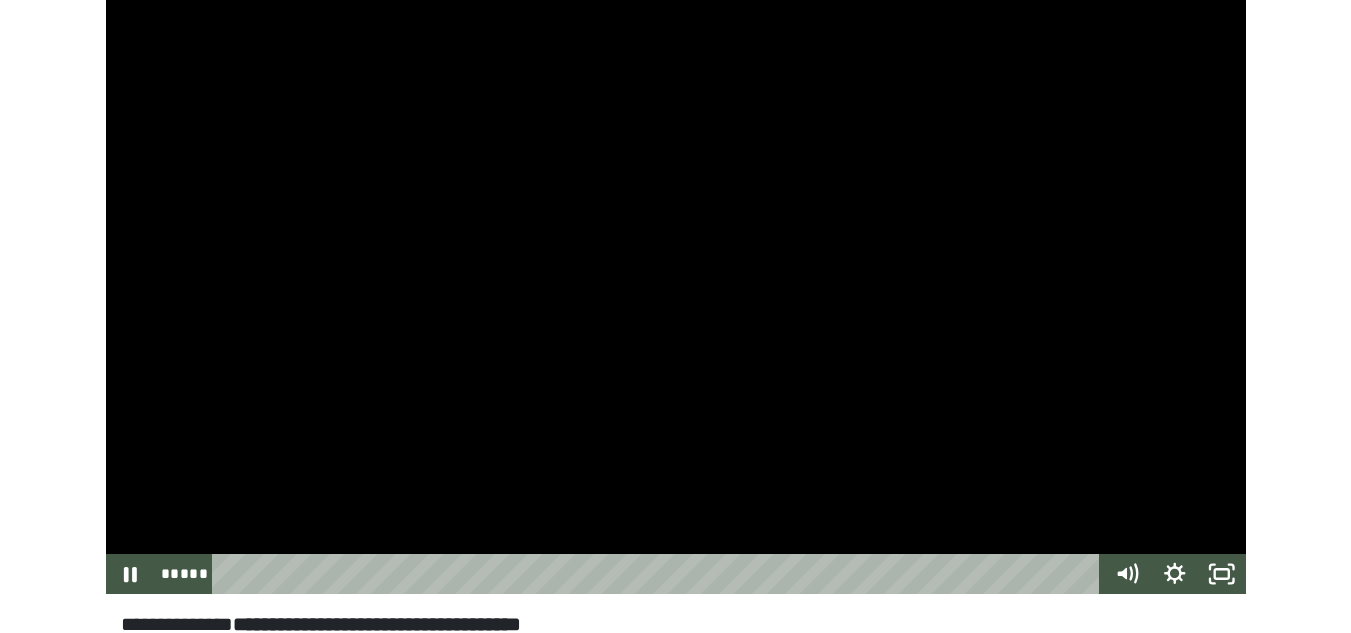 click at bounding box center [676, 273] 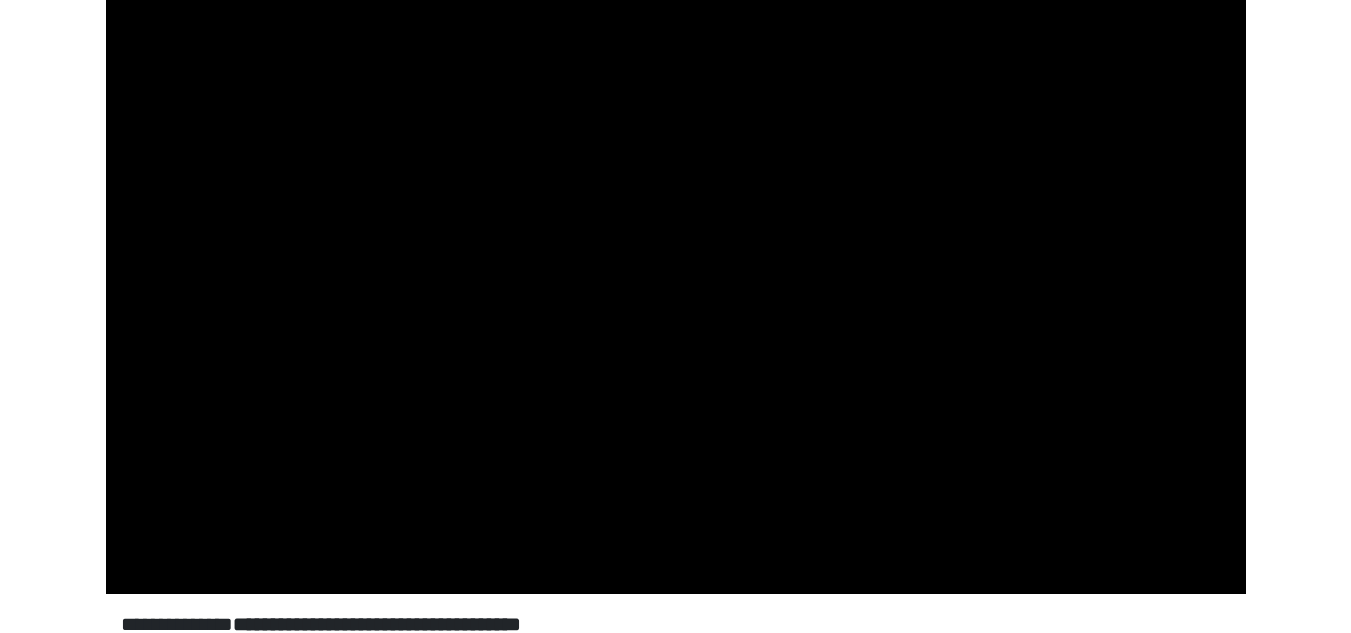 click at bounding box center [676, 273] 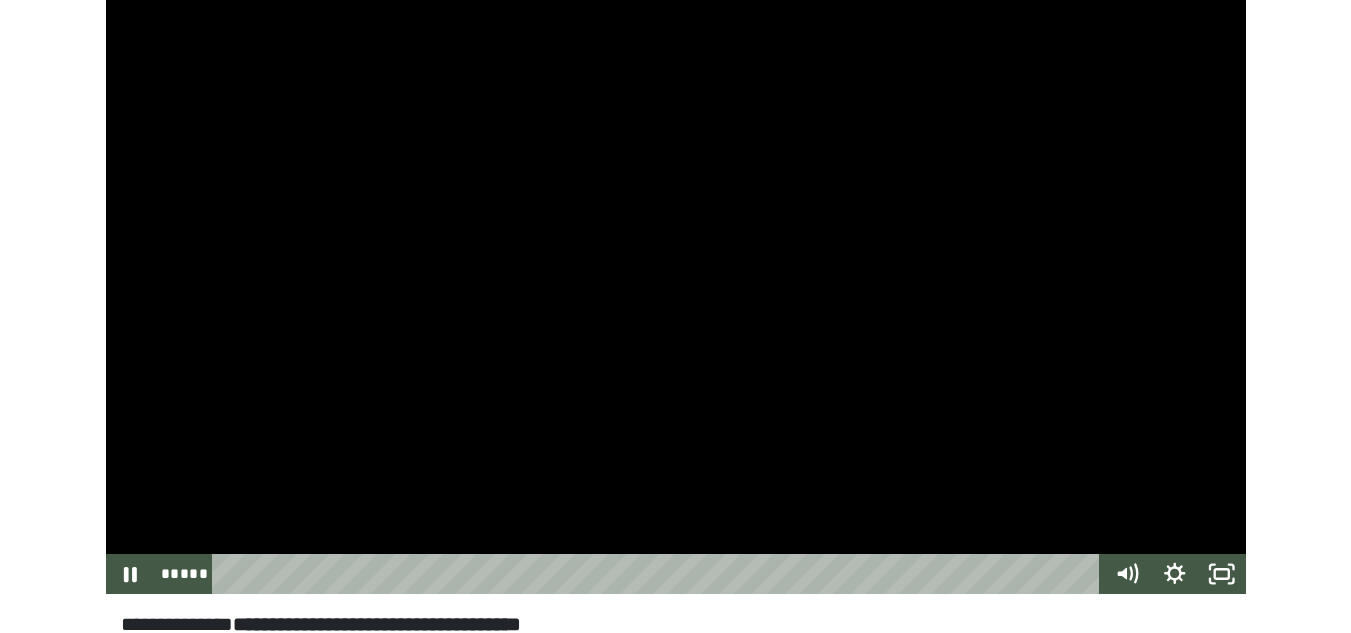 click at bounding box center [676, 273] 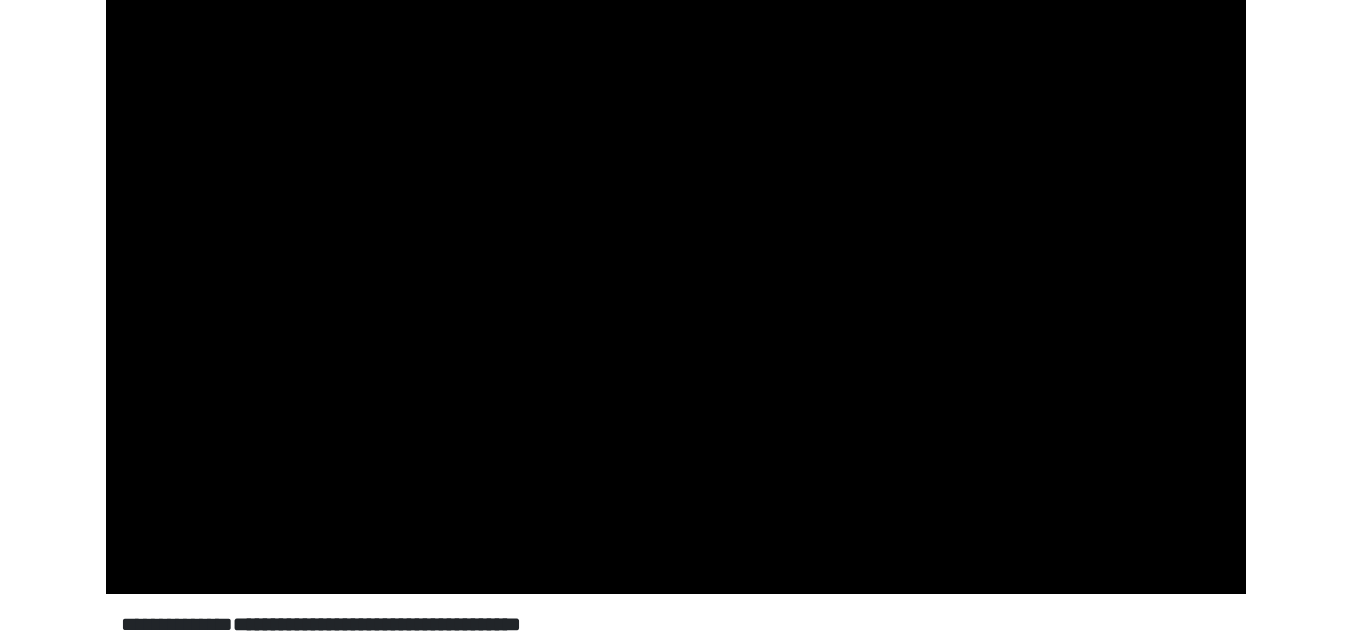 click at bounding box center [676, 273] 